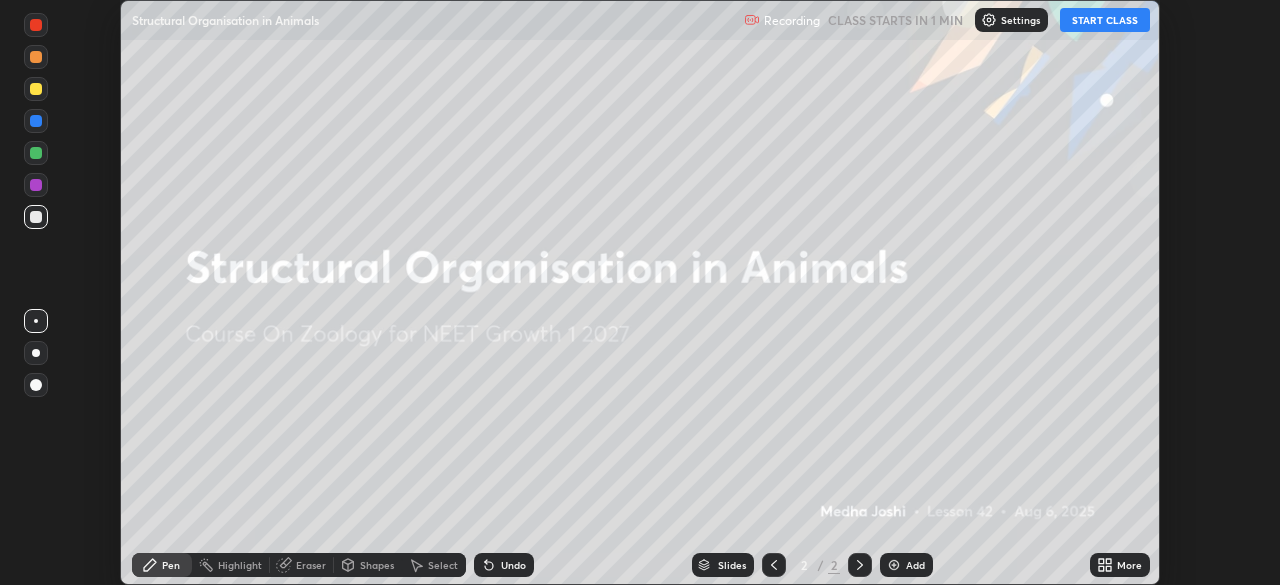 scroll, scrollTop: 0, scrollLeft: 0, axis: both 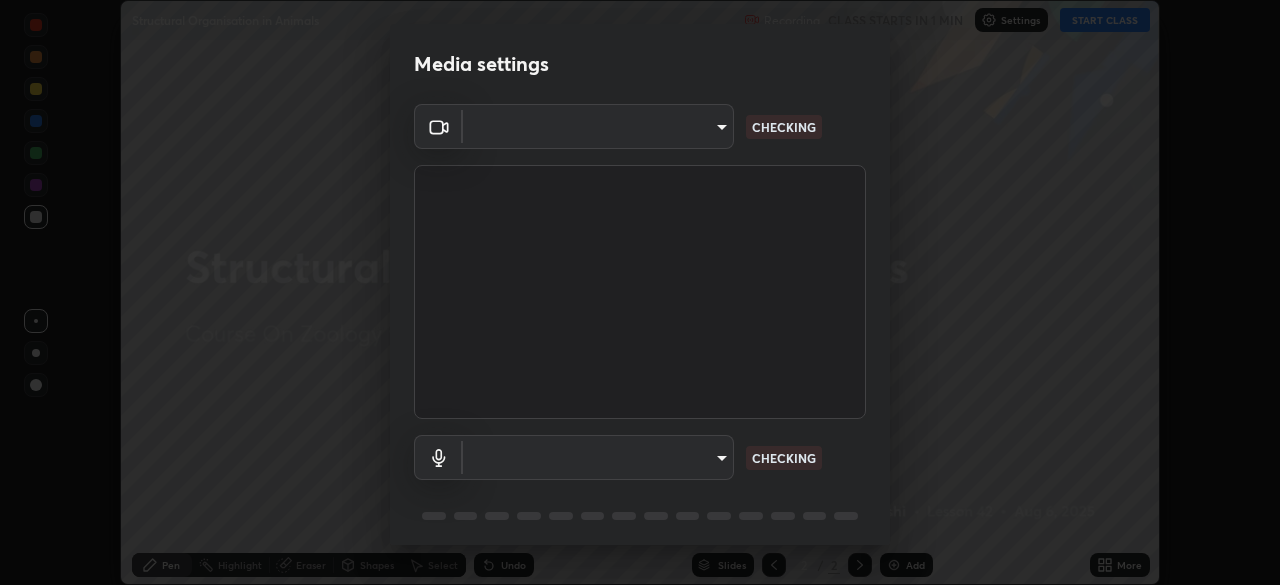 type on "cd084d4b2bd95fff23e650a89a2fcd5691049521d6a0d9ca8e106c74174f2333" 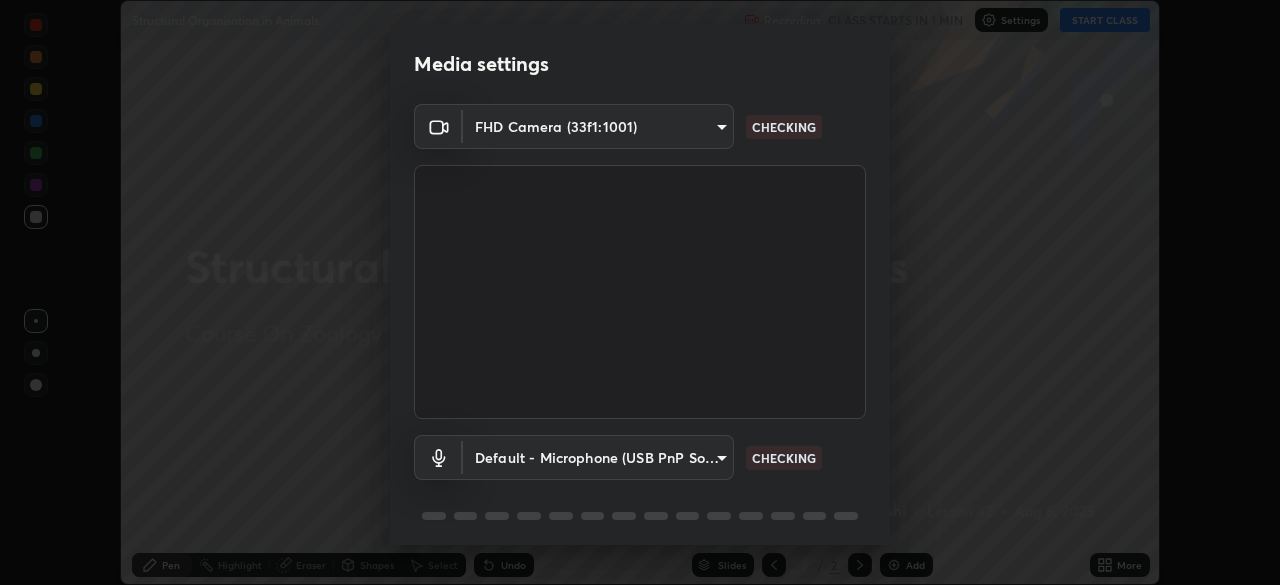 scroll, scrollTop: 71, scrollLeft: 0, axis: vertical 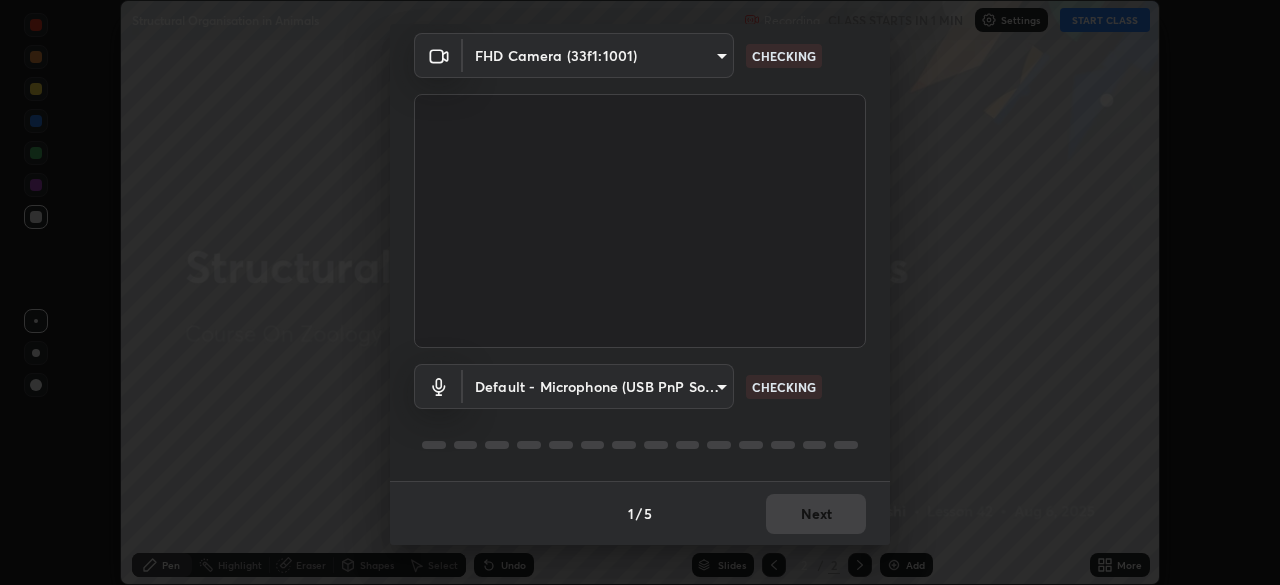 click on "Erase all Structural Organisation in Animals Recording CLASS STARTS IN 1 MIN Settings START CLASS Setting up your live class Structural Organisation in Animals • L42 of Course On Zoology for NEET Growth 1 2027 [PERSON] Pen Highlight Eraser Shapes Select Undo Slides 2 / 2 Add More No doubts shared Encourage your learners to ask a doubt for better clarity Report an issue Reason for reporting Buffering Chat not working Audio - Video sync issue Educator video quality low ​ Attach an image Report Media settings FHD Camera (33f1:1001) cd084d4b2bd95fff23e650a89a2fcd5691049521d6a0d9ca8e106c74174f2333 CHECKING Default - Microphone (USB PnP Sound Device) default CHECKING 1 / 5 Next" at bounding box center [640, 292] 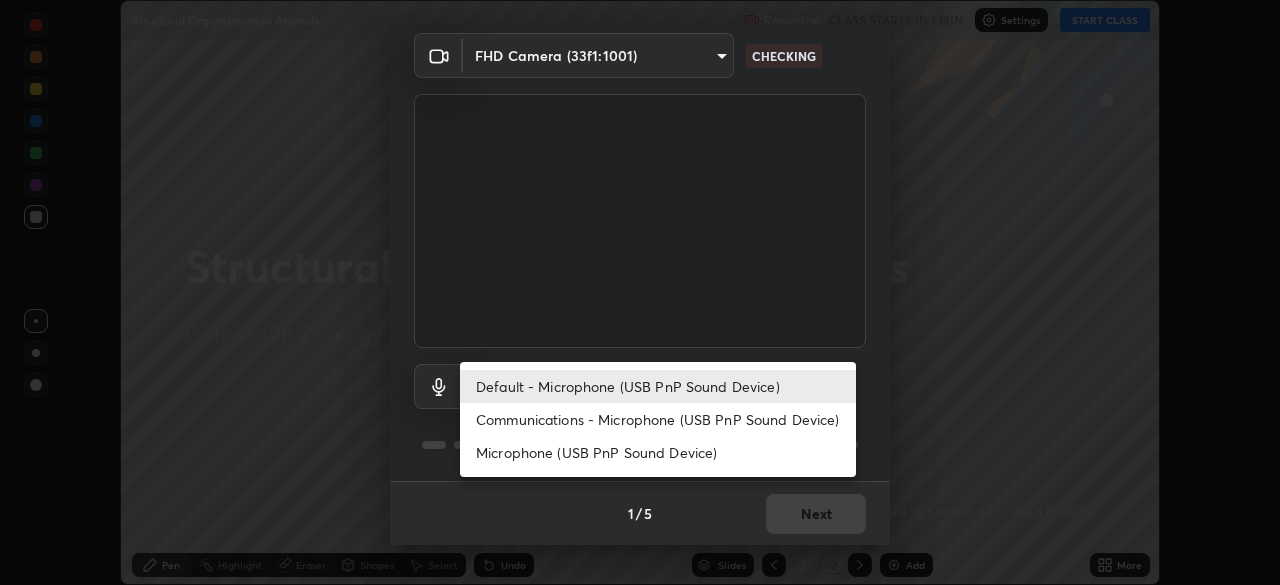 click on "Communications - Microphone (USB PnP Sound Device)" at bounding box center (658, 419) 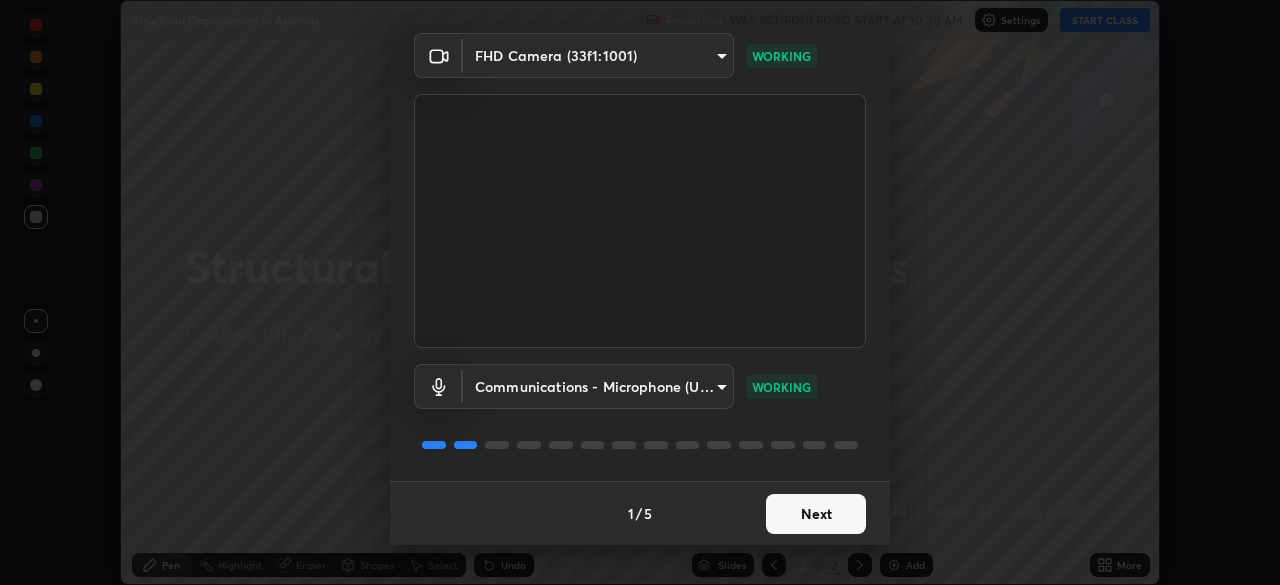 click on "Next" at bounding box center [816, 514] 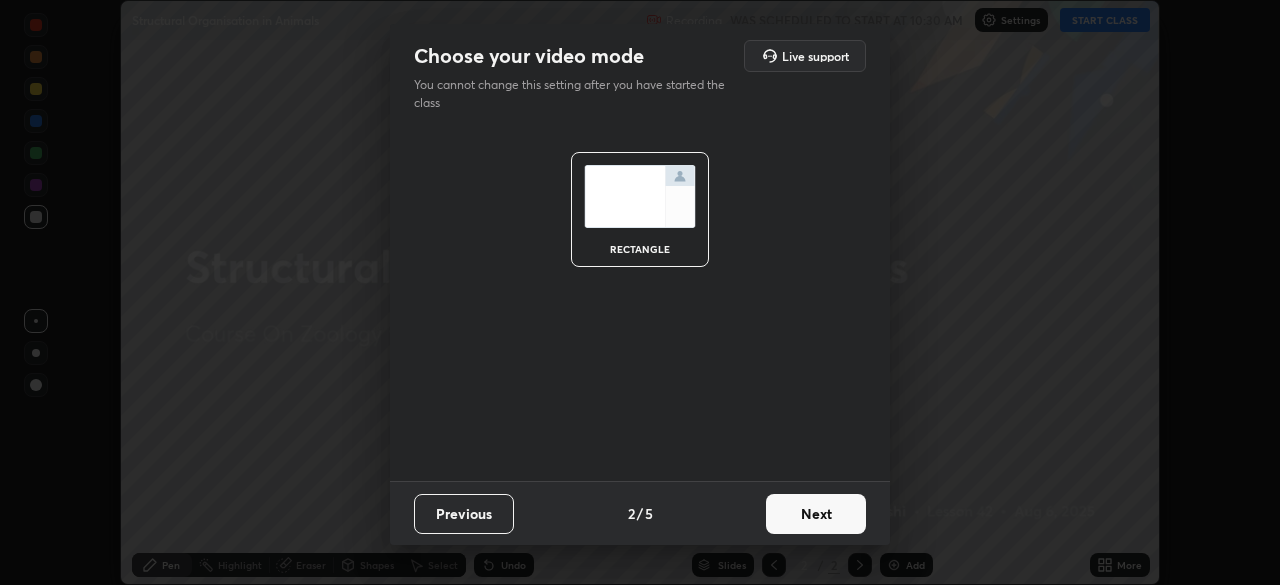 scroll, scrollTop: 0, scrollLeft: 0, axis: both 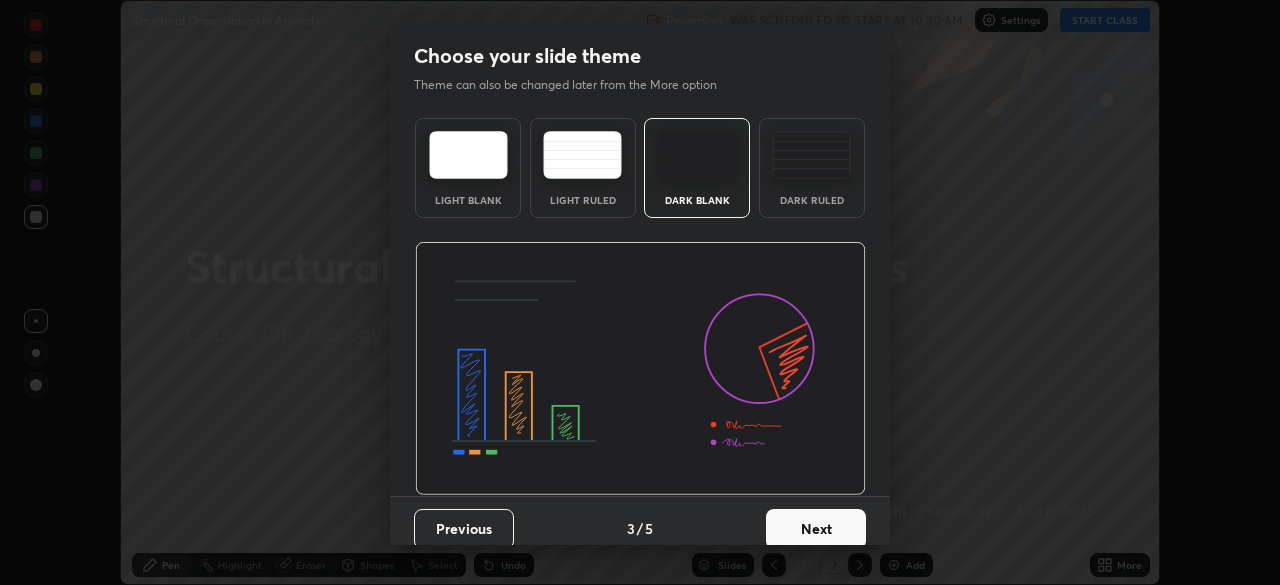 click on "Next" at bounding box center (816, 529) 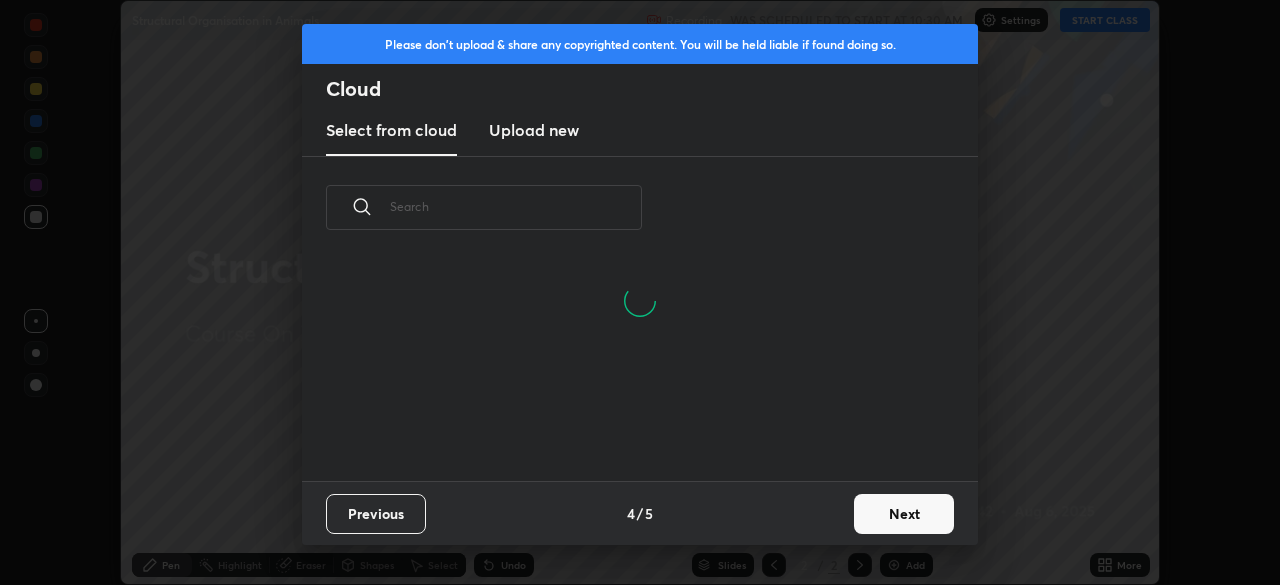 click on "Upload new" at bounding box center [534, 130] 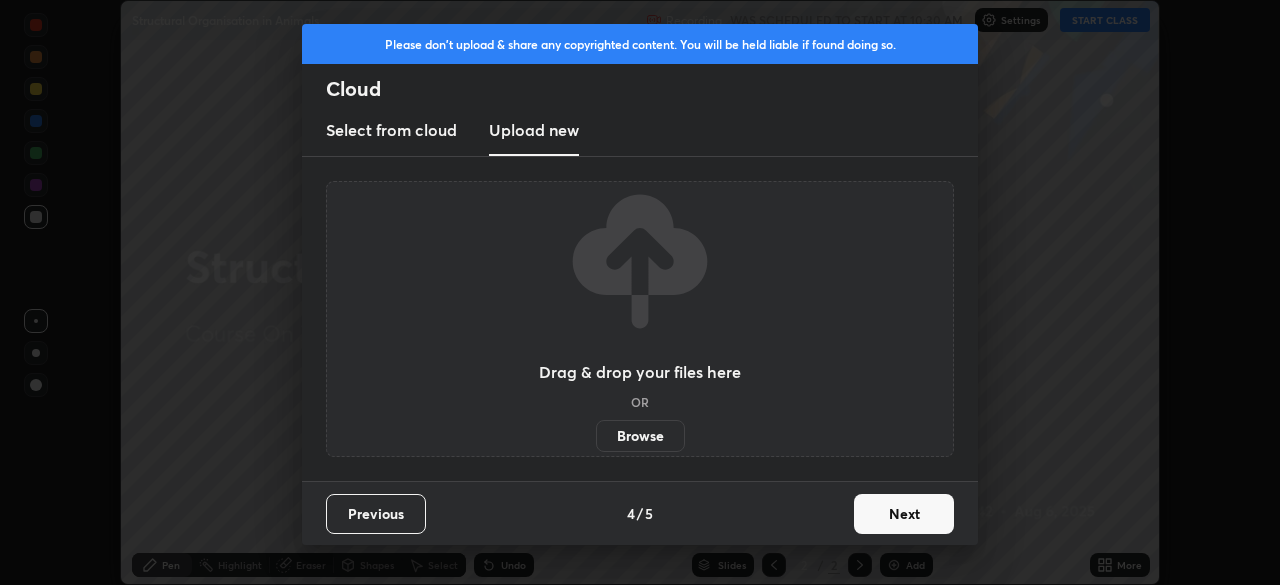 click on "Browse" at bounding box center (640, 436) 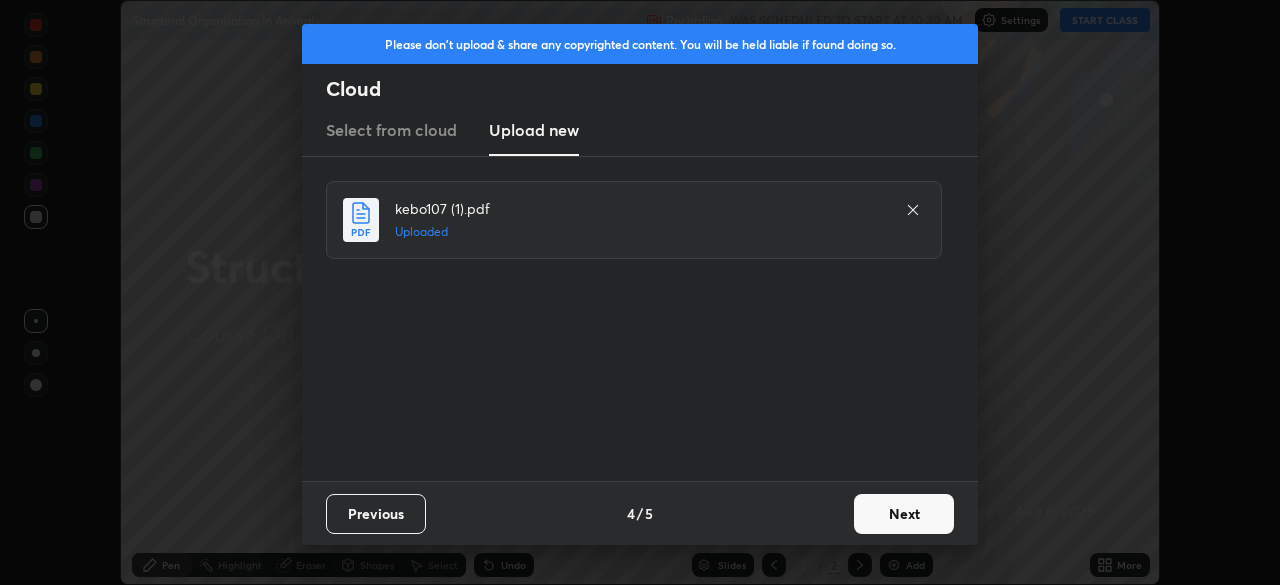 click on "Next" at bounding box center [904, 514] 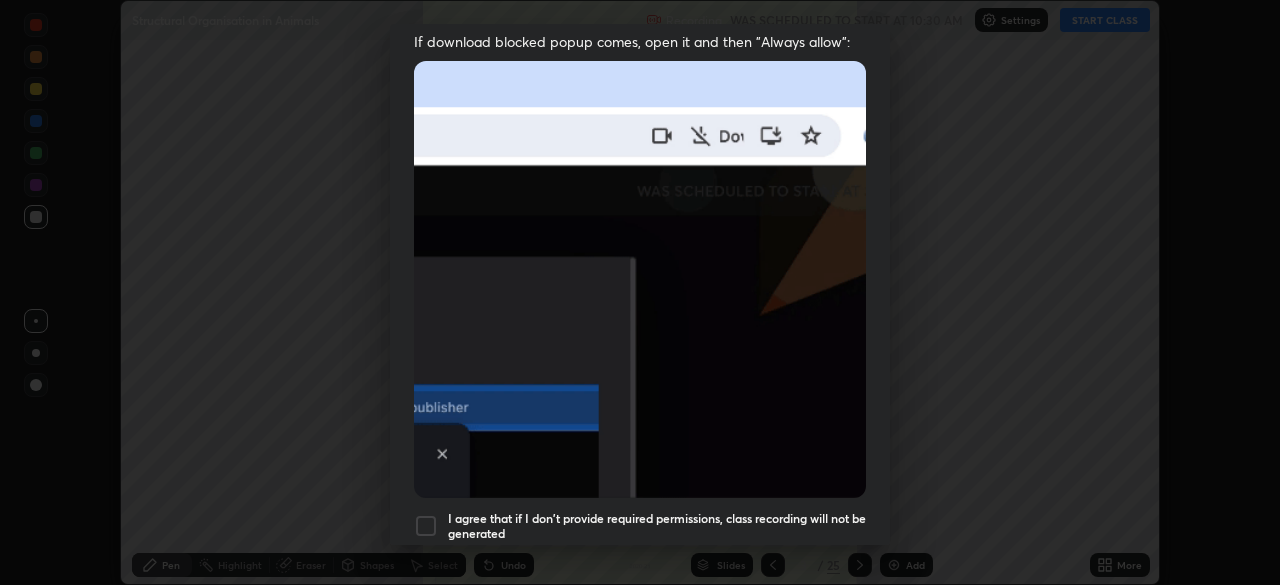 scroll, scrollTop: 479, scrollLeft: 0, axis: vertical 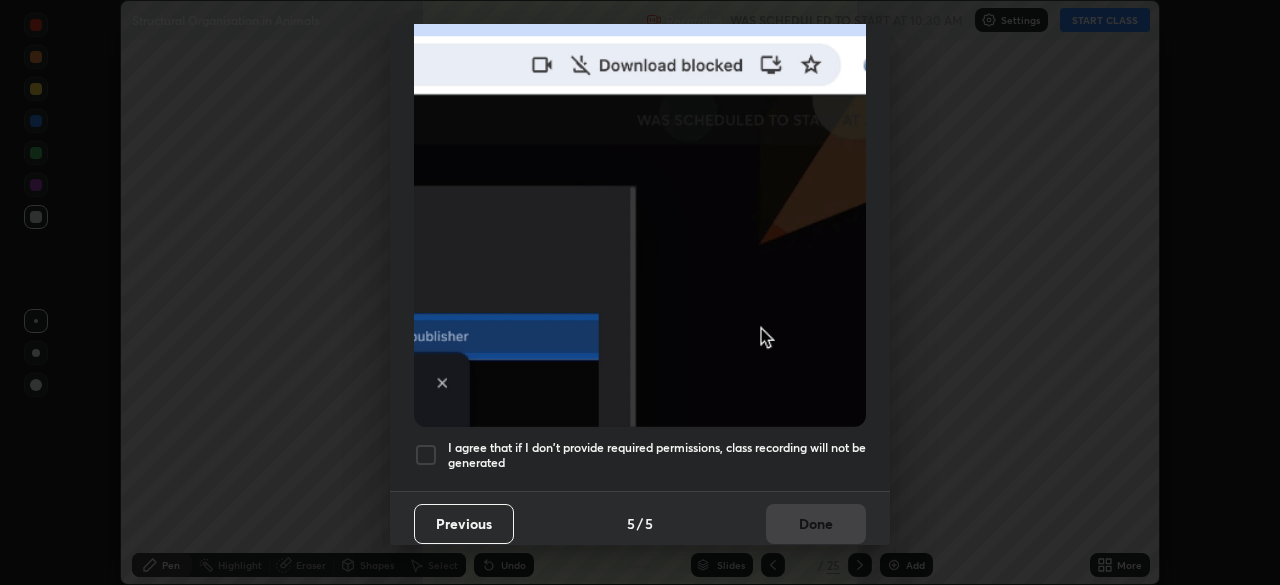 click on "I agree that if I don't provide required permissions, class recording will not be generated" at bounding box center (657, 455) 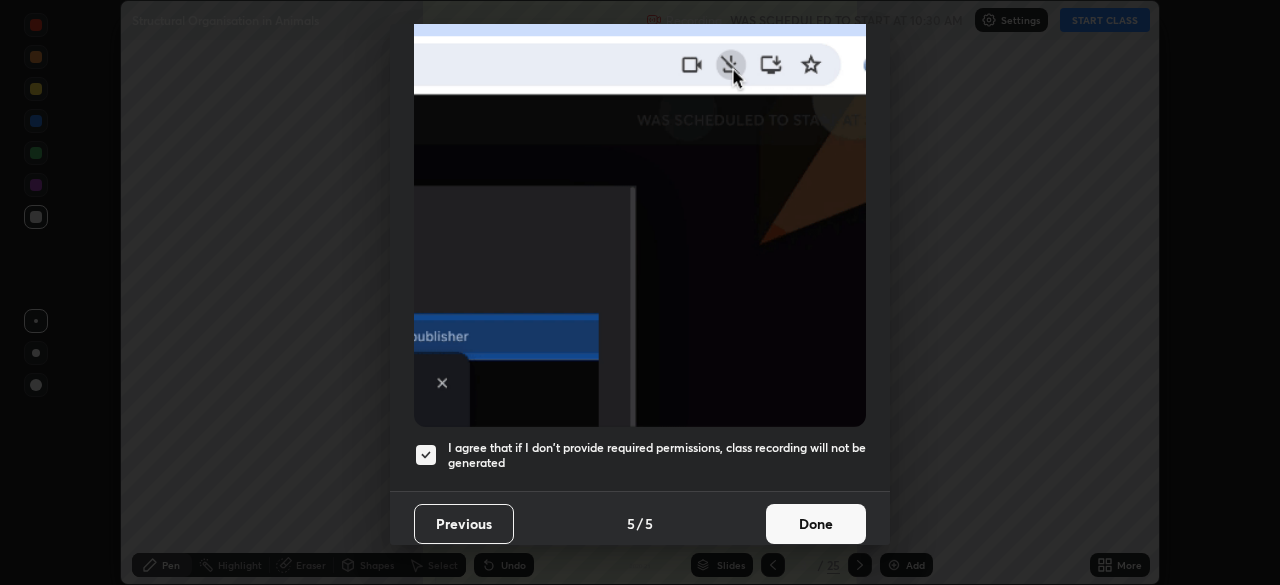 click on "Done" at bounding box center (816, 524) 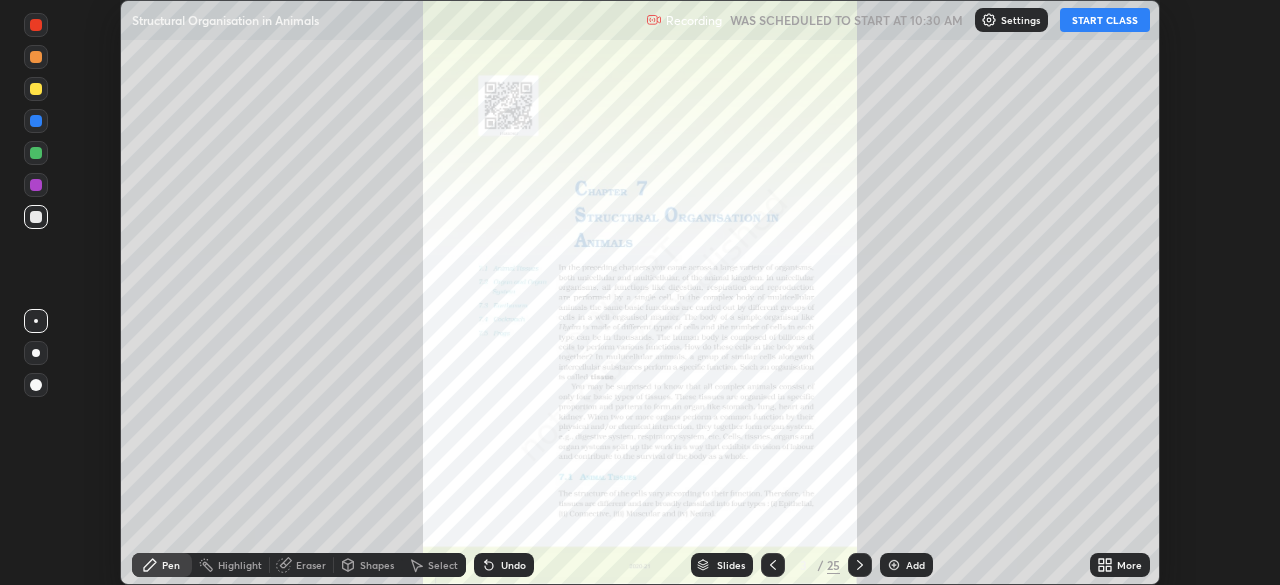 click 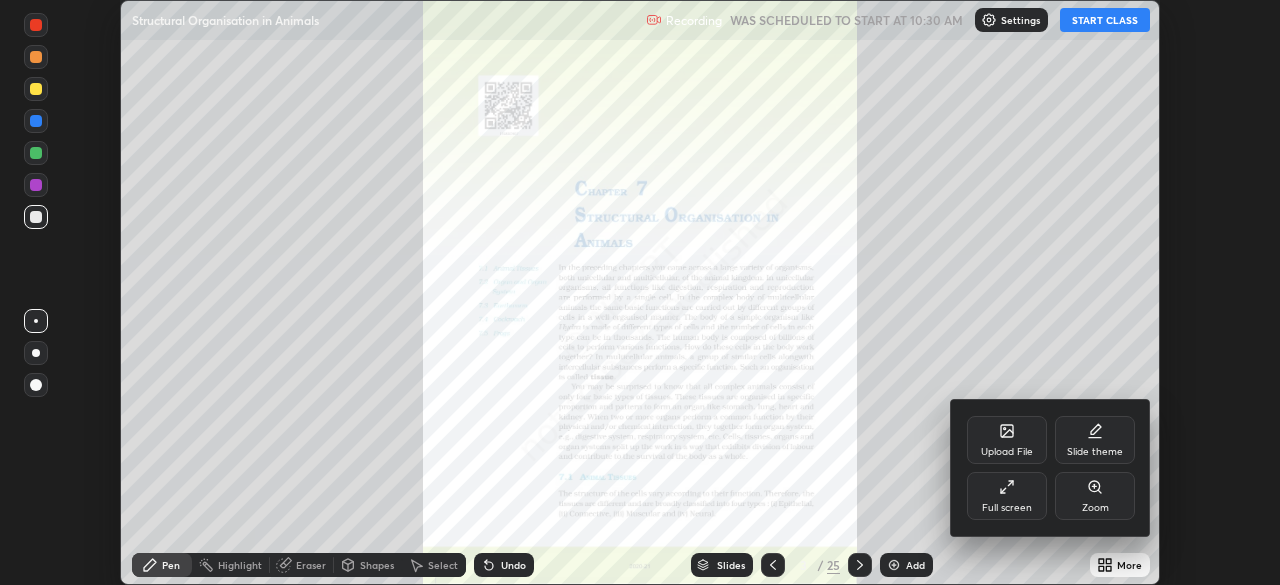 click on "Upload File" at bounding box center [1007, 452] 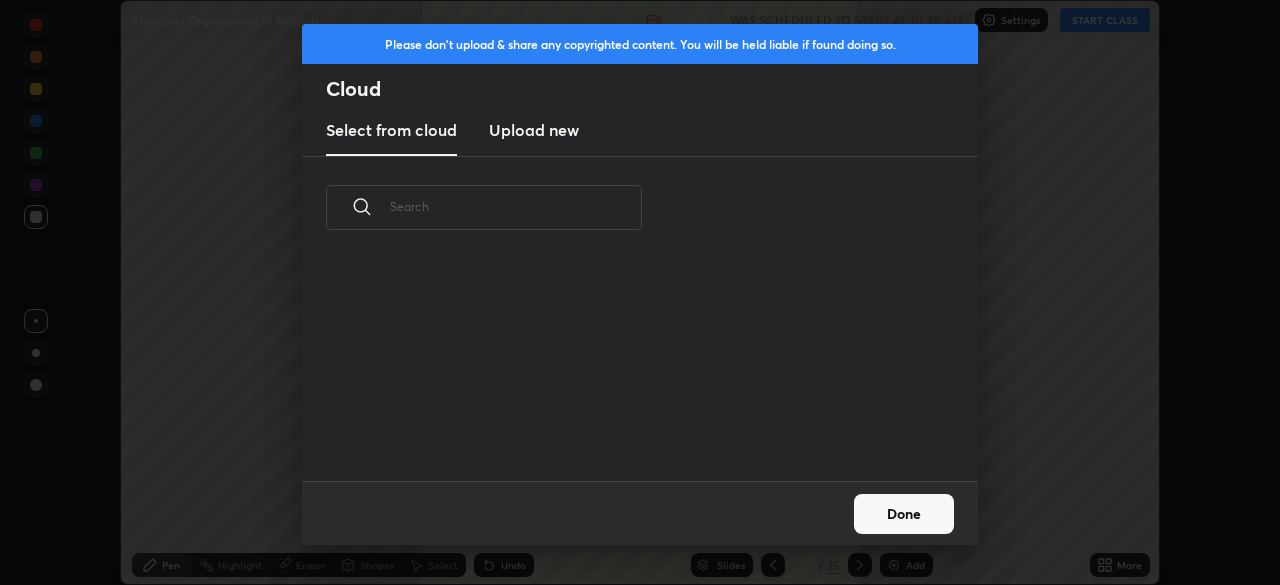 scroll, scrollTop: 7, scrollLeft: 11, axis: both 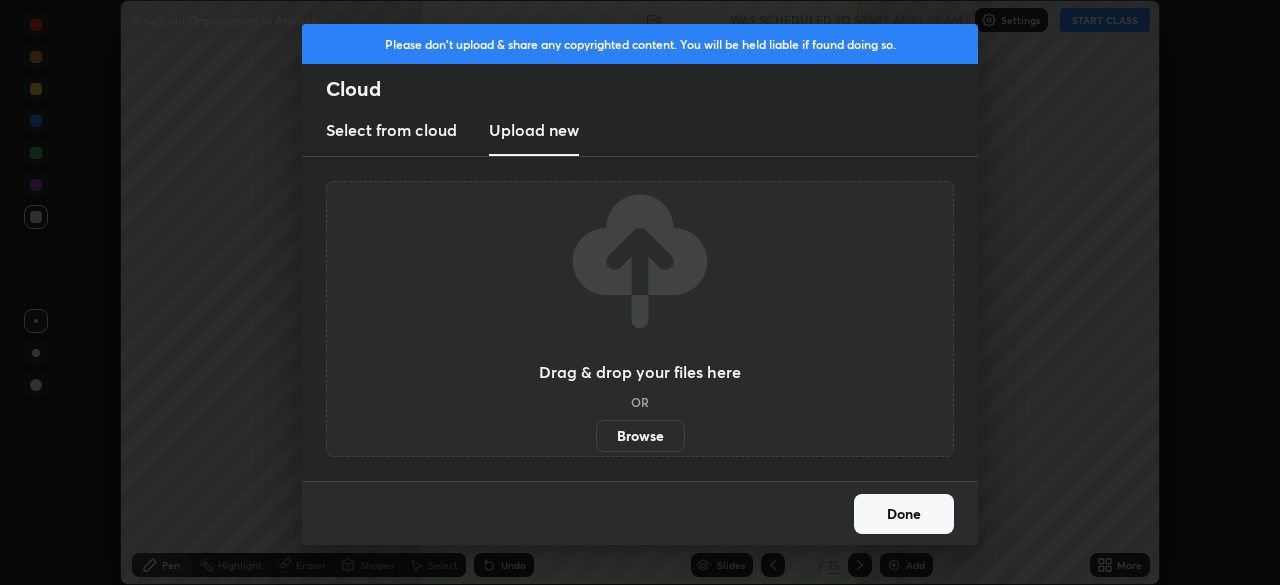 click on "Browse" at bounding box center [640, 436] 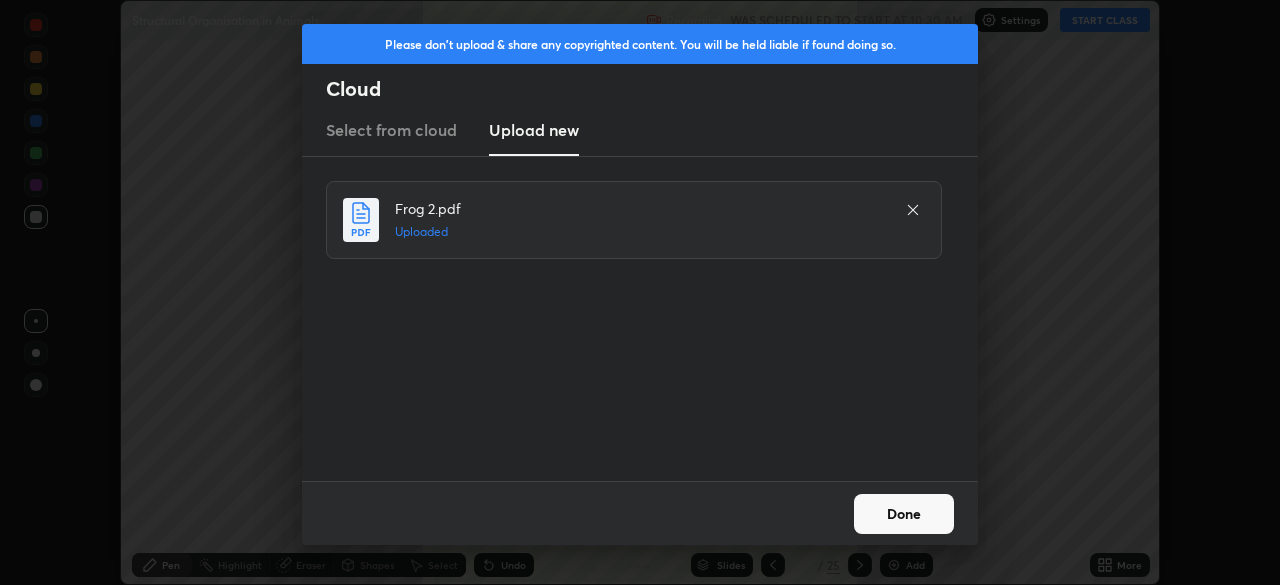 click on "Done" at bounding box center (904, 514) 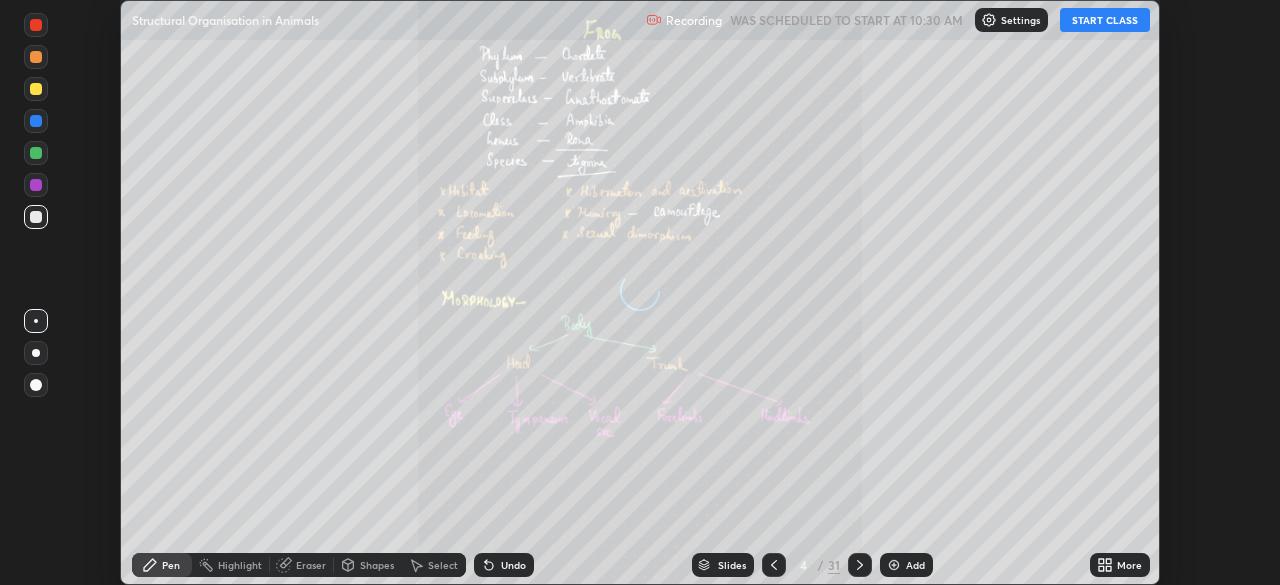 click 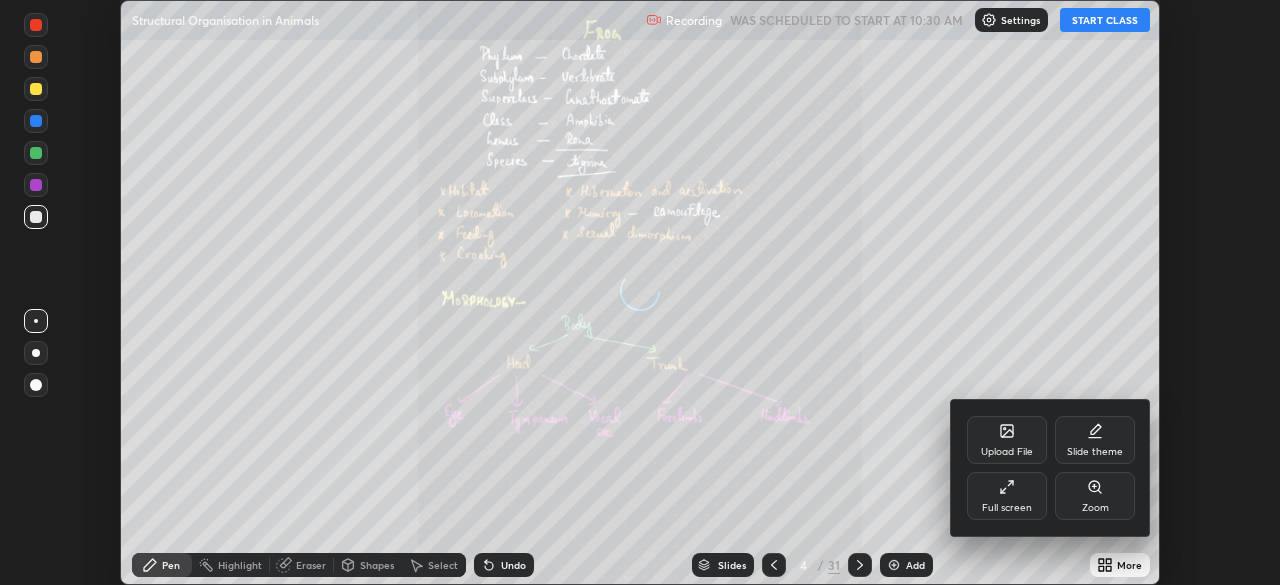 click on "Full screen" at bounding box center (1007, 508) 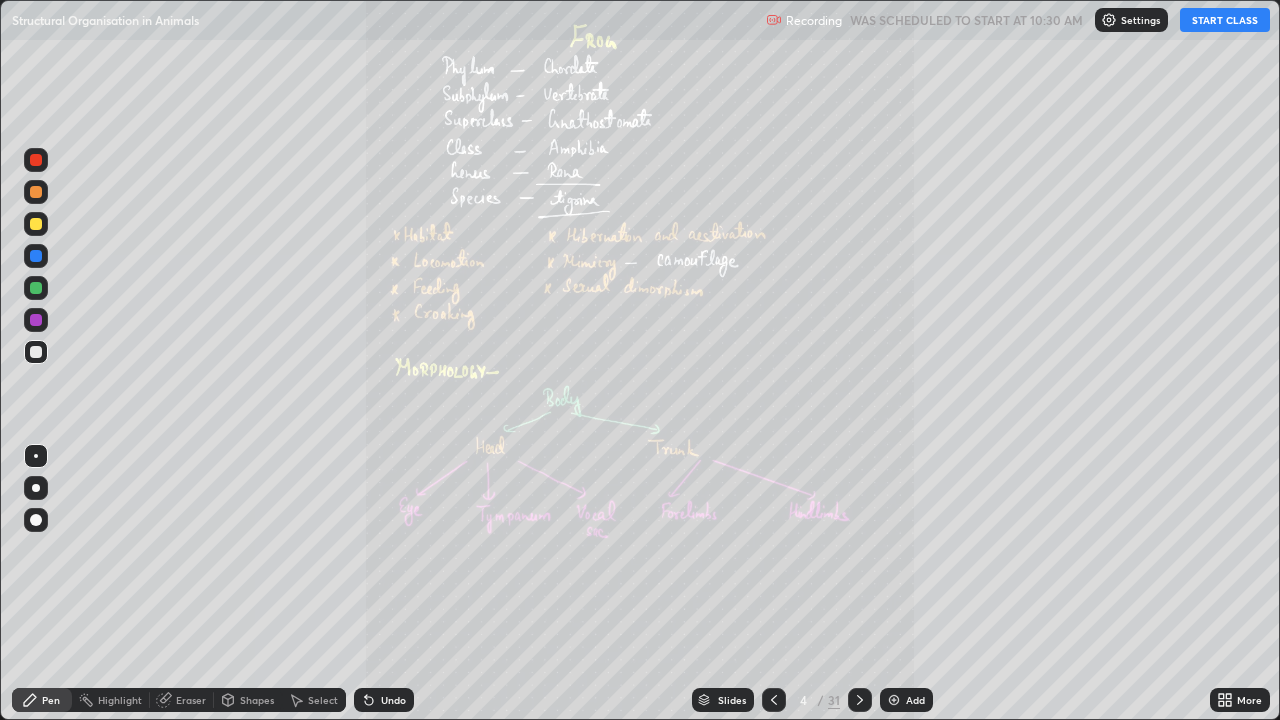 scroll, scrollTop: 99280, scrollLeft: 98720, axis: both 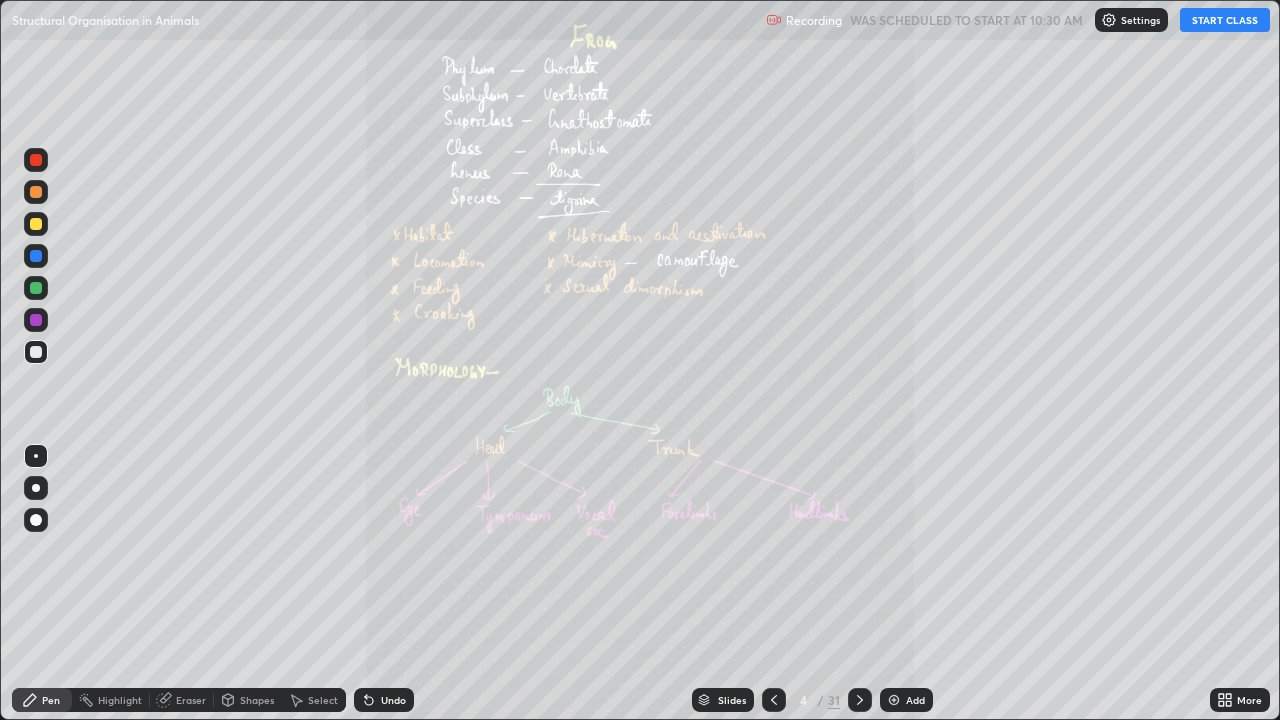 click 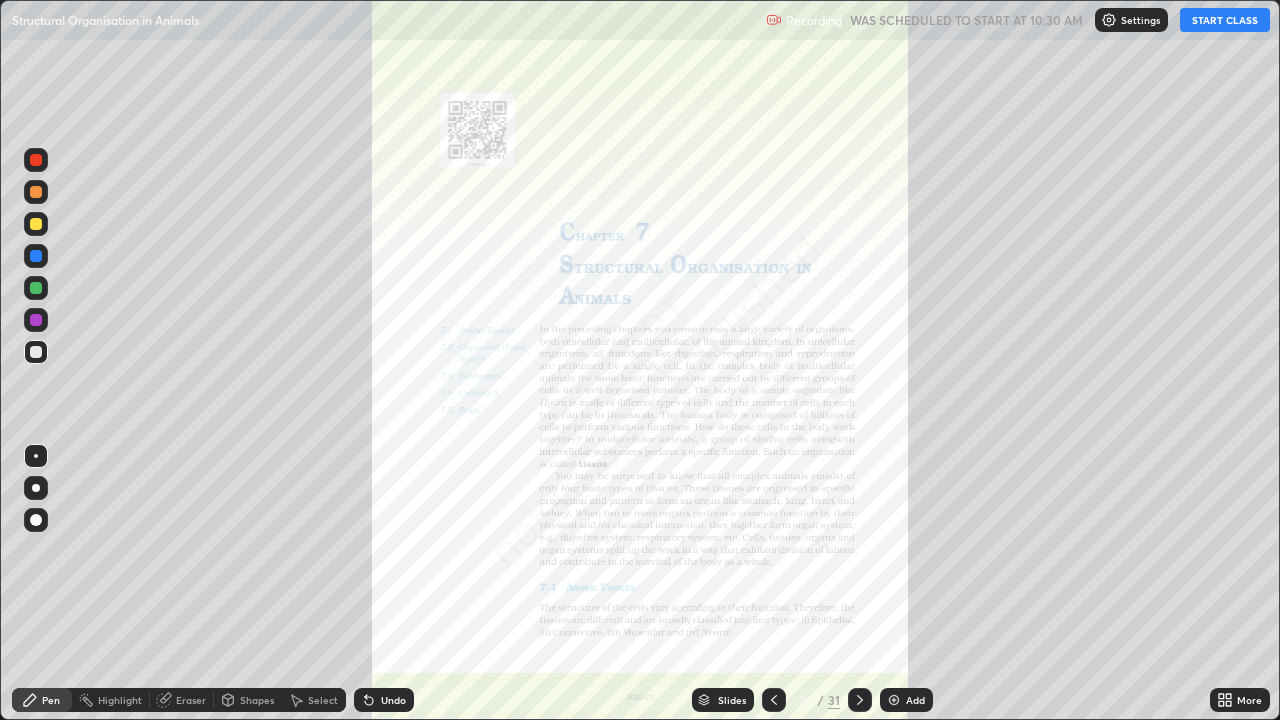 click 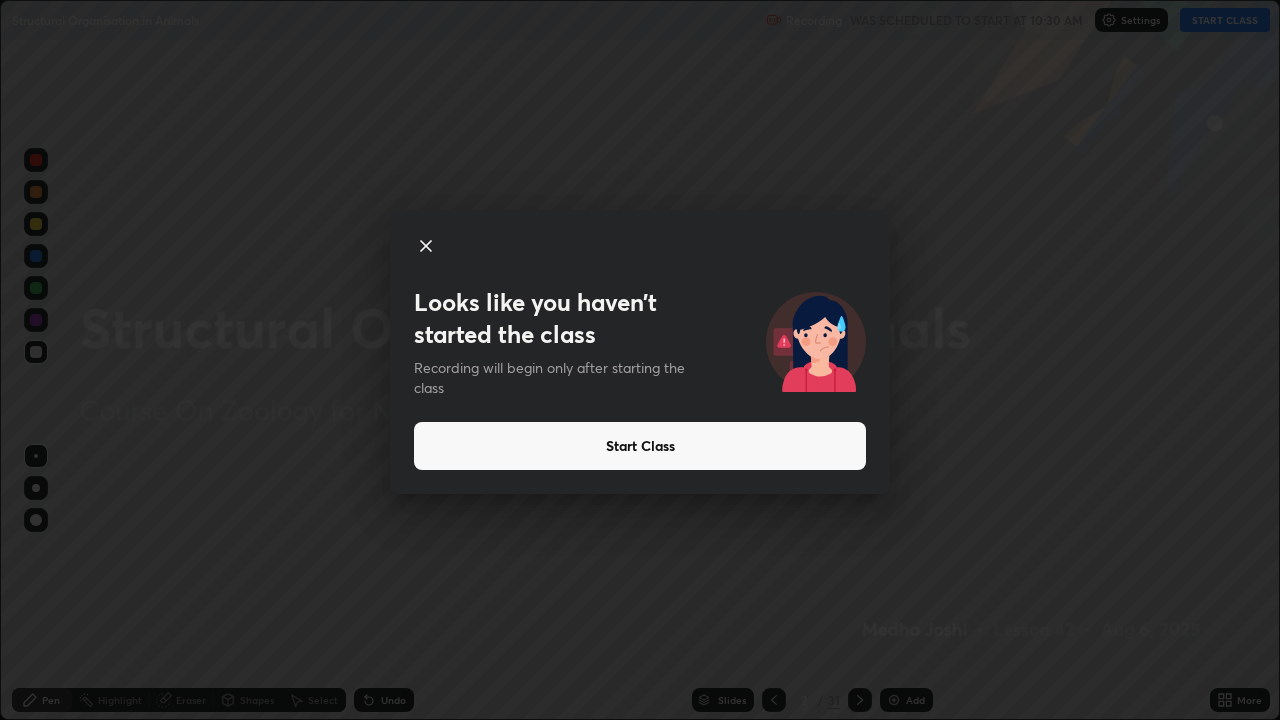 click on "Start Class" at bounding box center (640, 446) 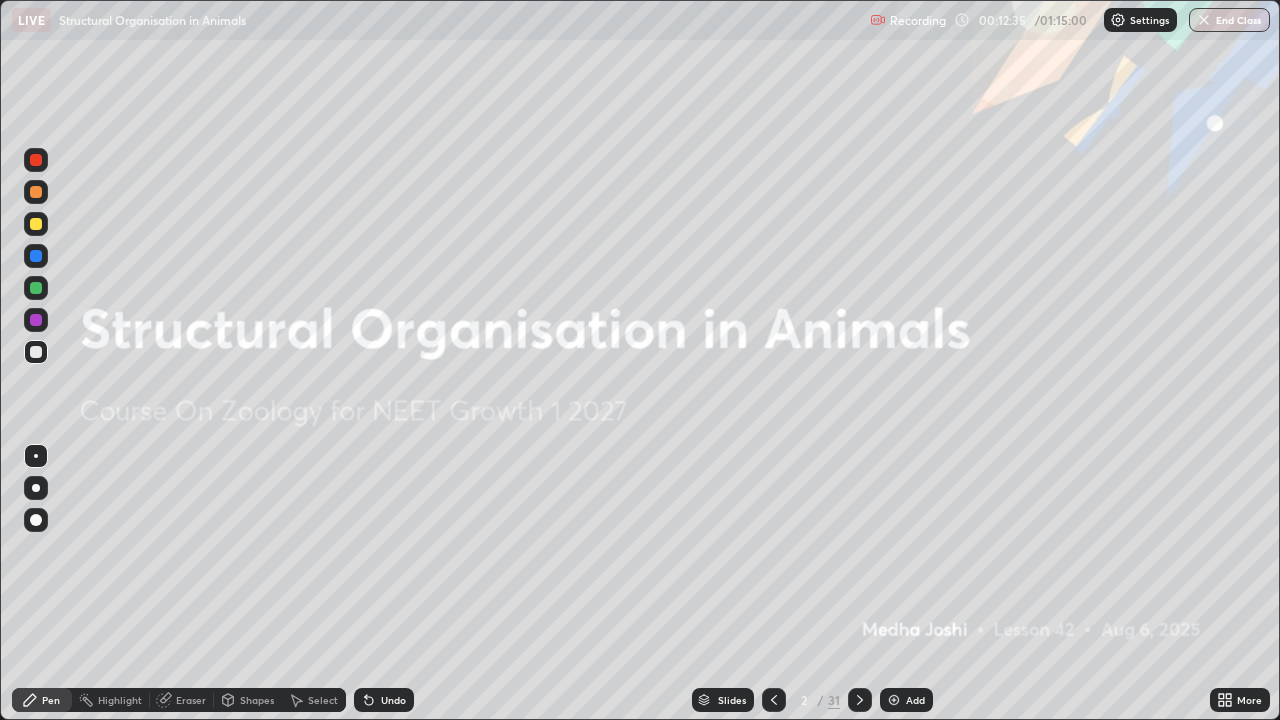 click on "Slides" at bounding box center [732, 700] 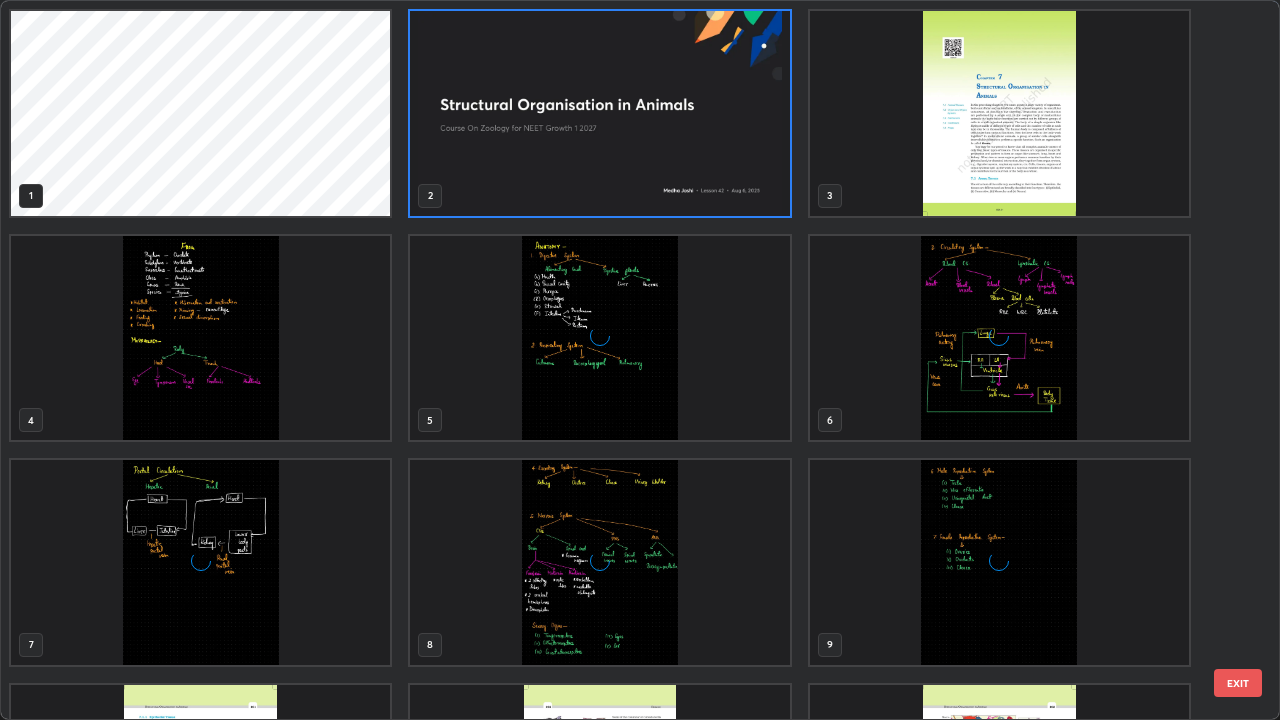 scroll, scrollTop: 7, scrollLeft: 11, axis: both 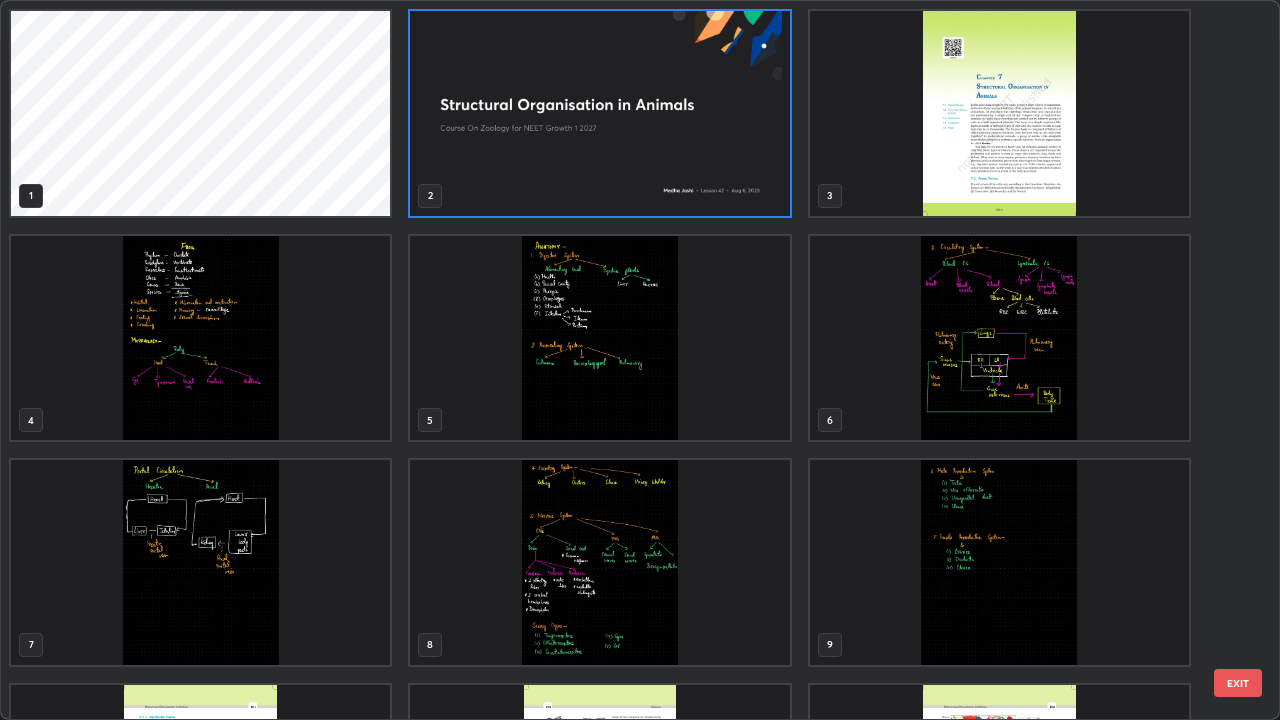 click at bounding box center [999, 338] 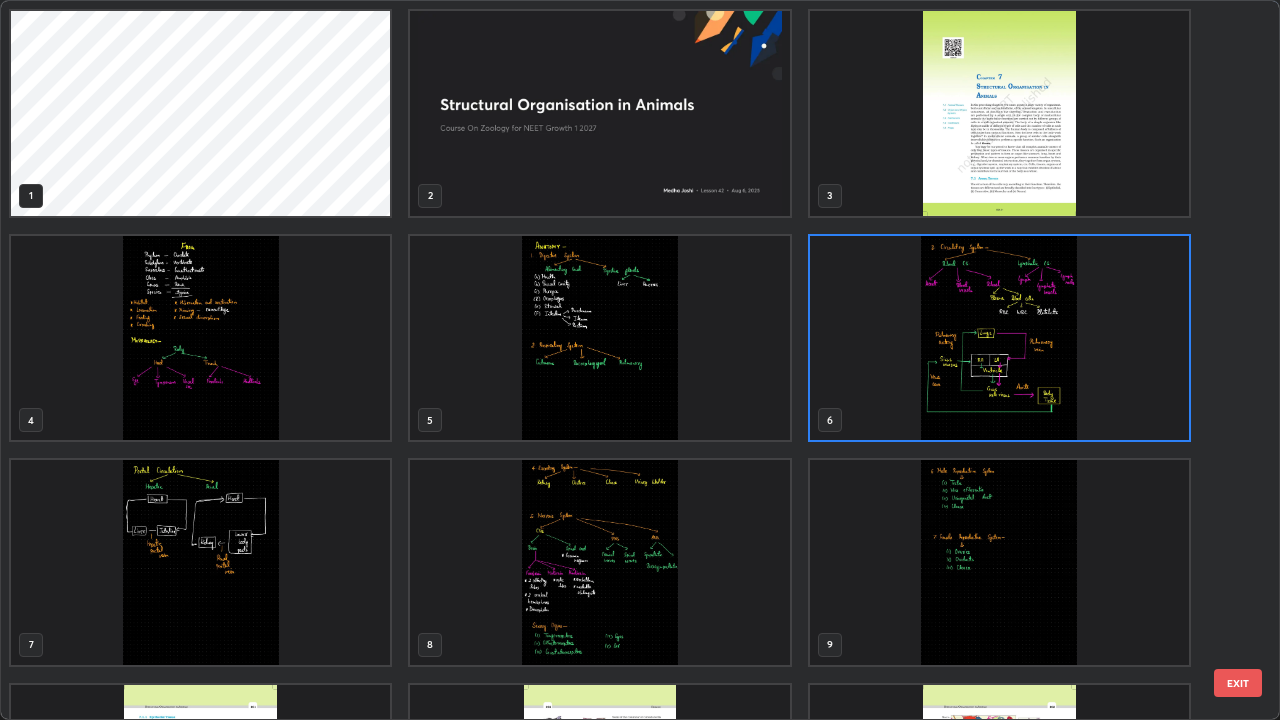 click at bounding box center (999, 338) 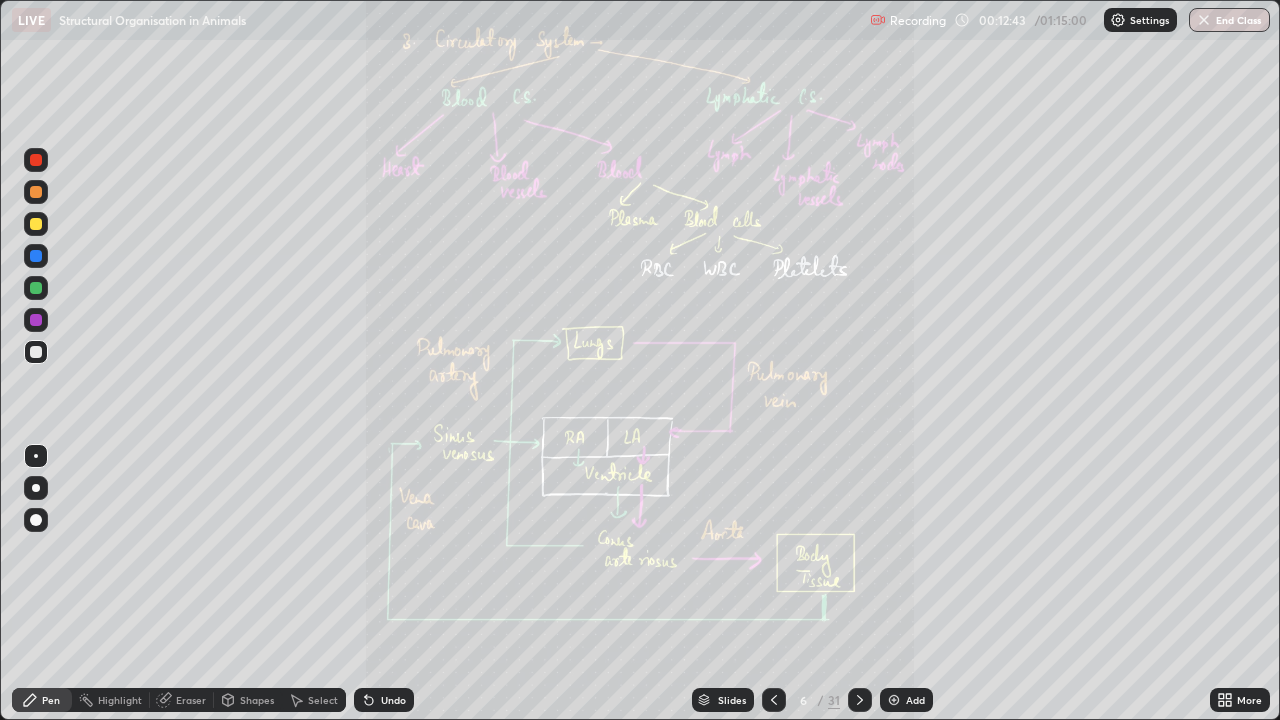 click 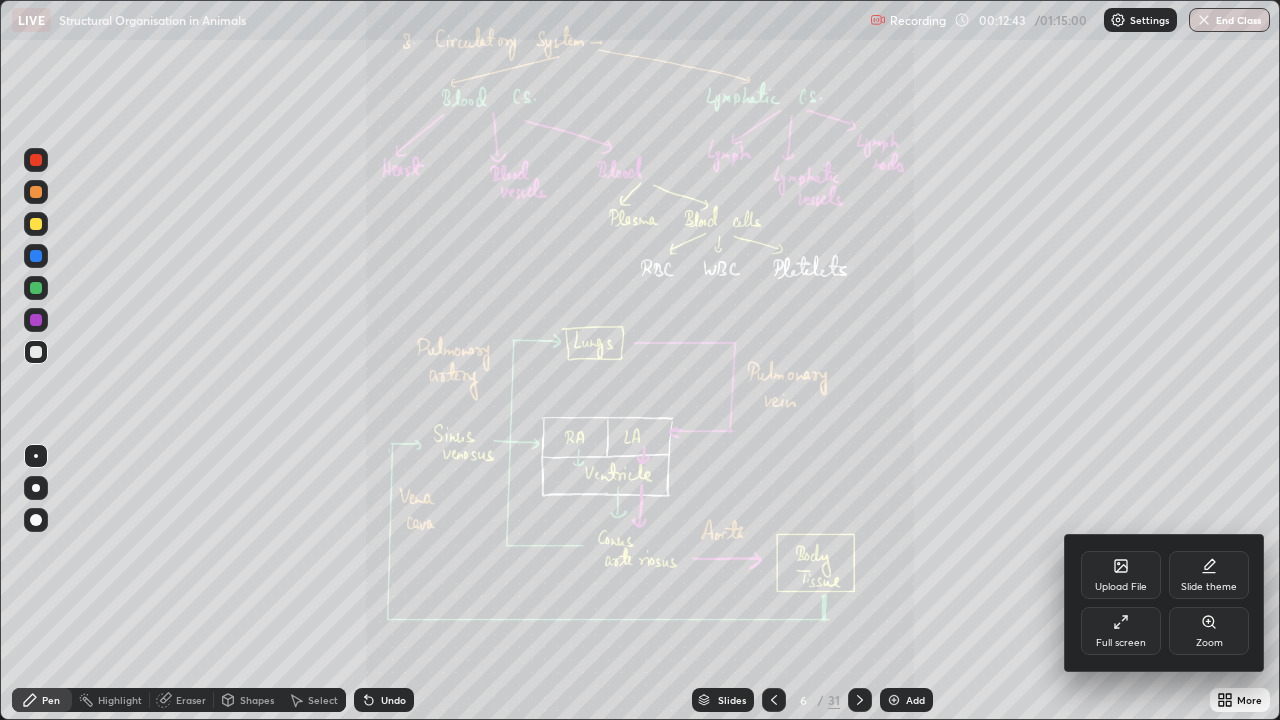 click on "Zoom" at bounding box center [1209, 631] 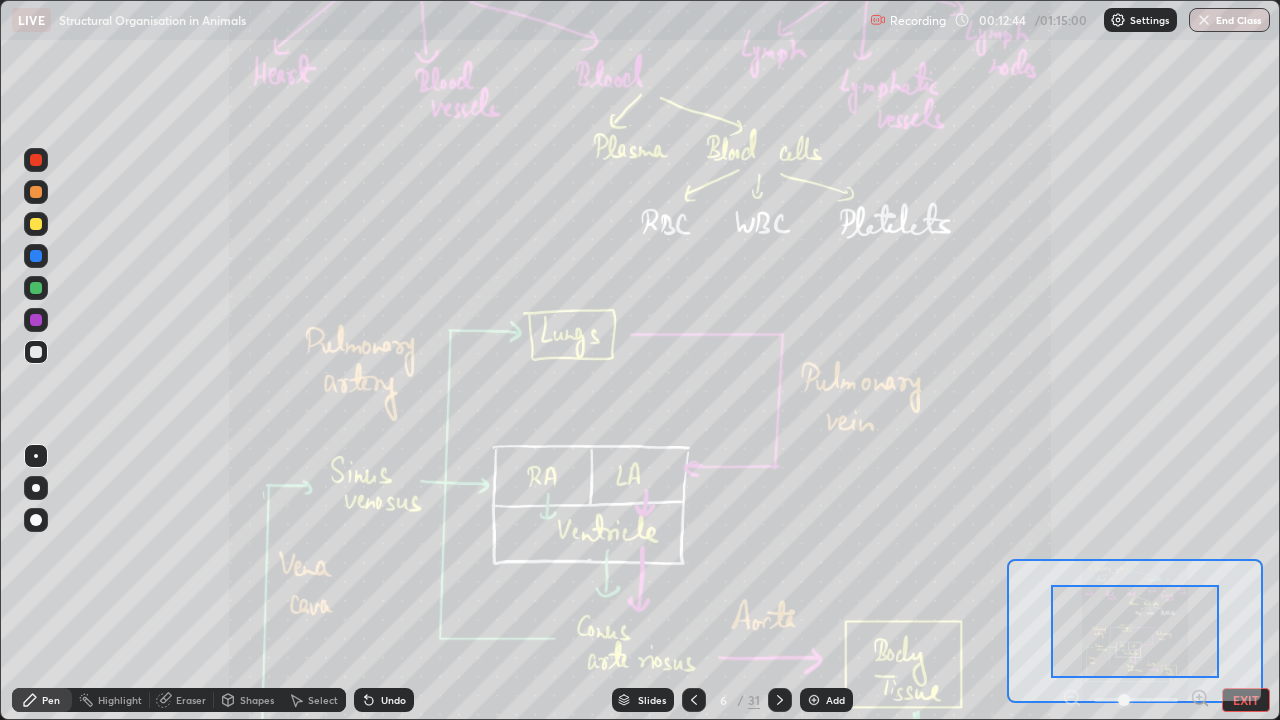 click 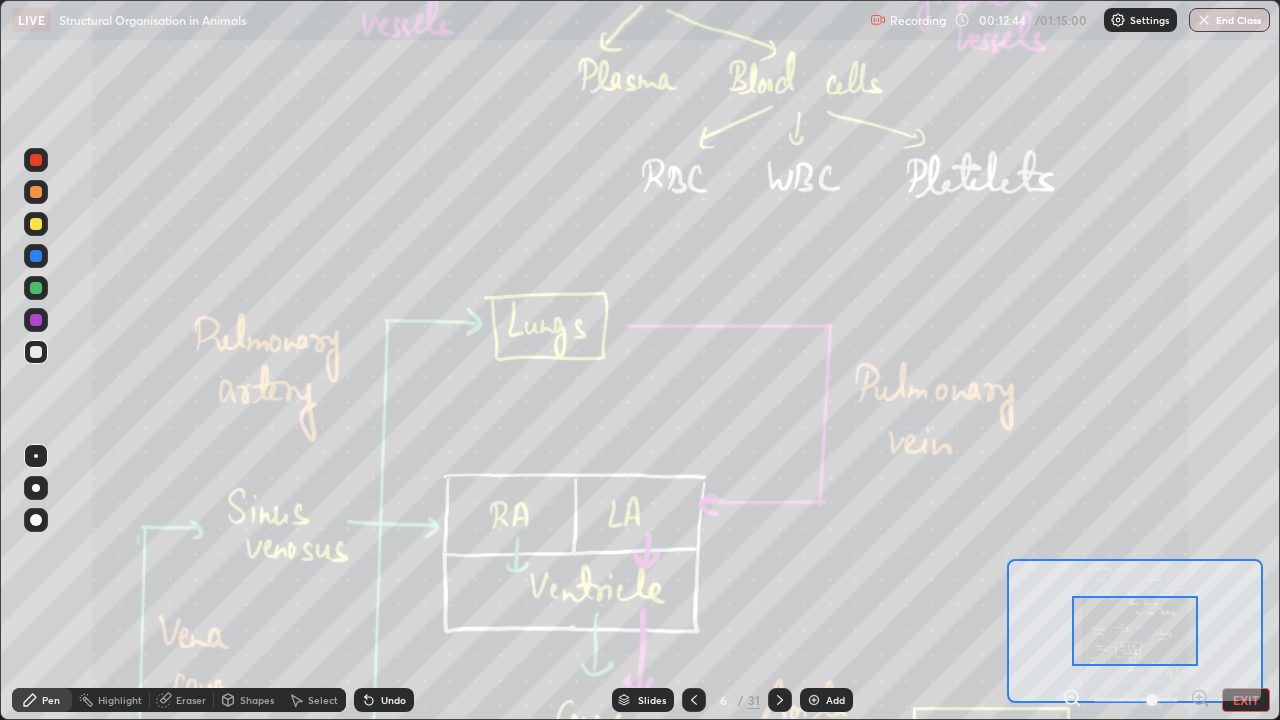 click 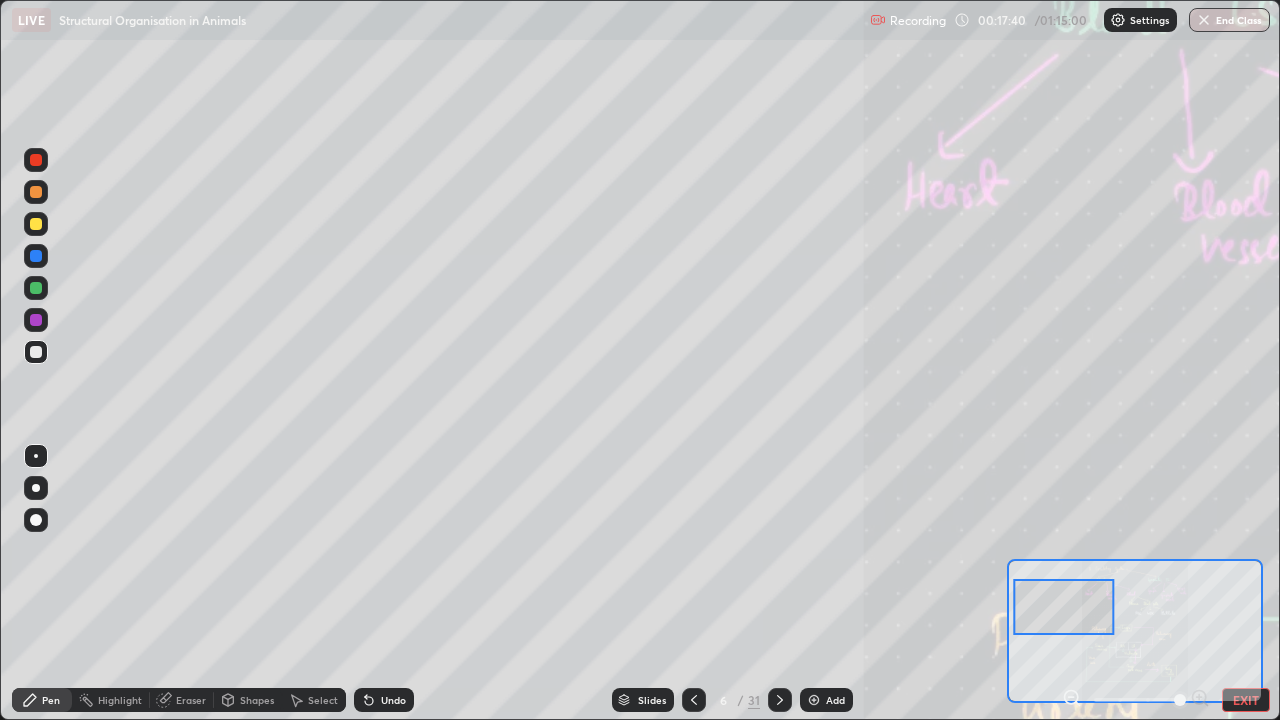 click at bounding box center [1063, 607] 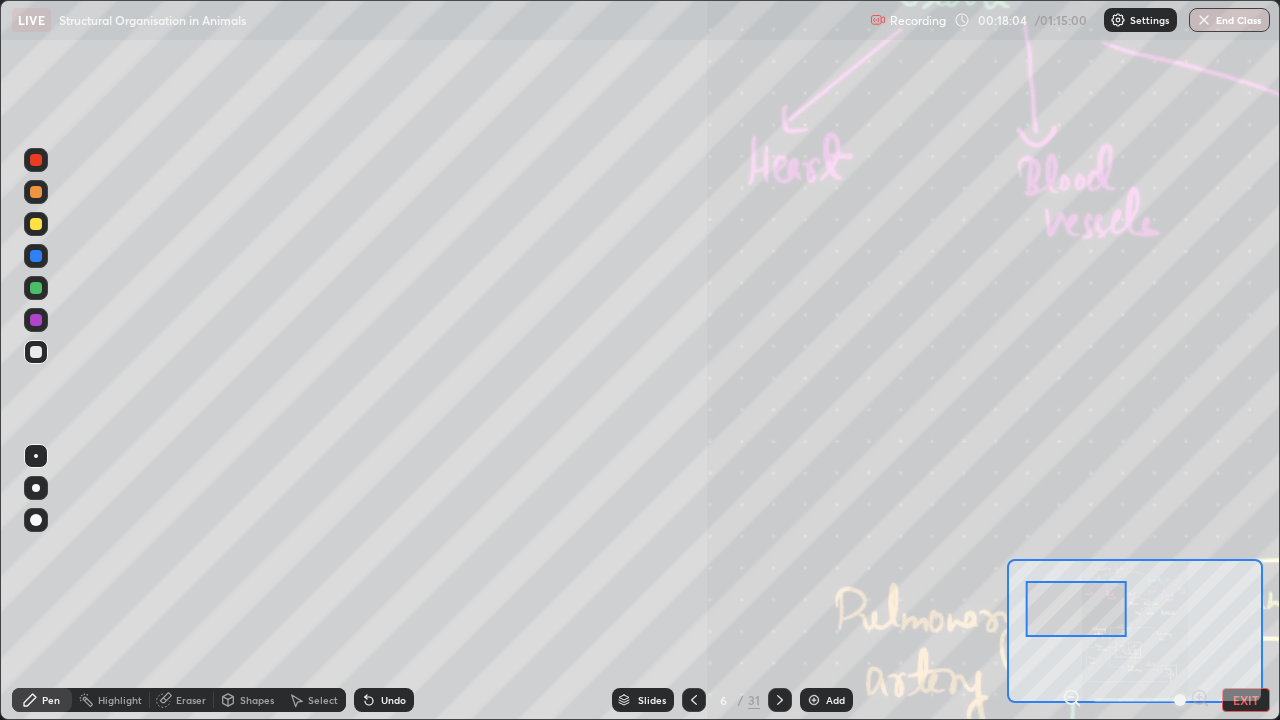 click at bounding box center [1076, 609] 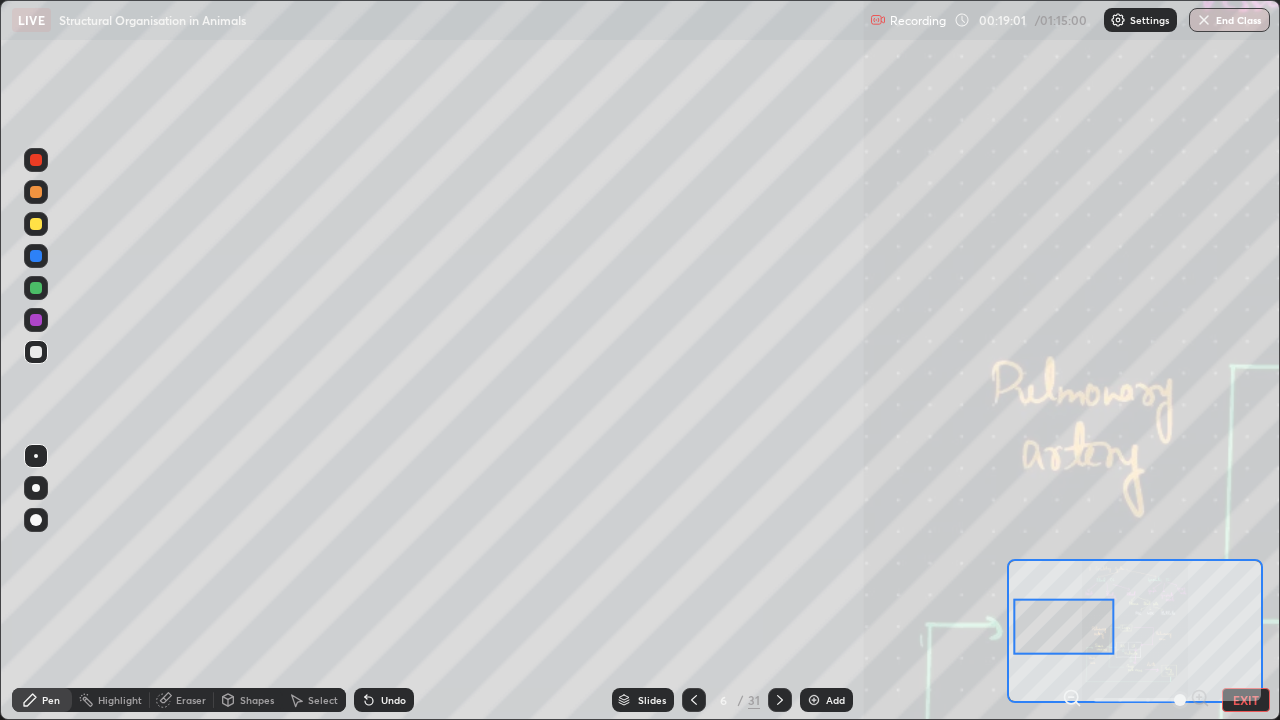 click on "Add" at bounding box center [835, 700] 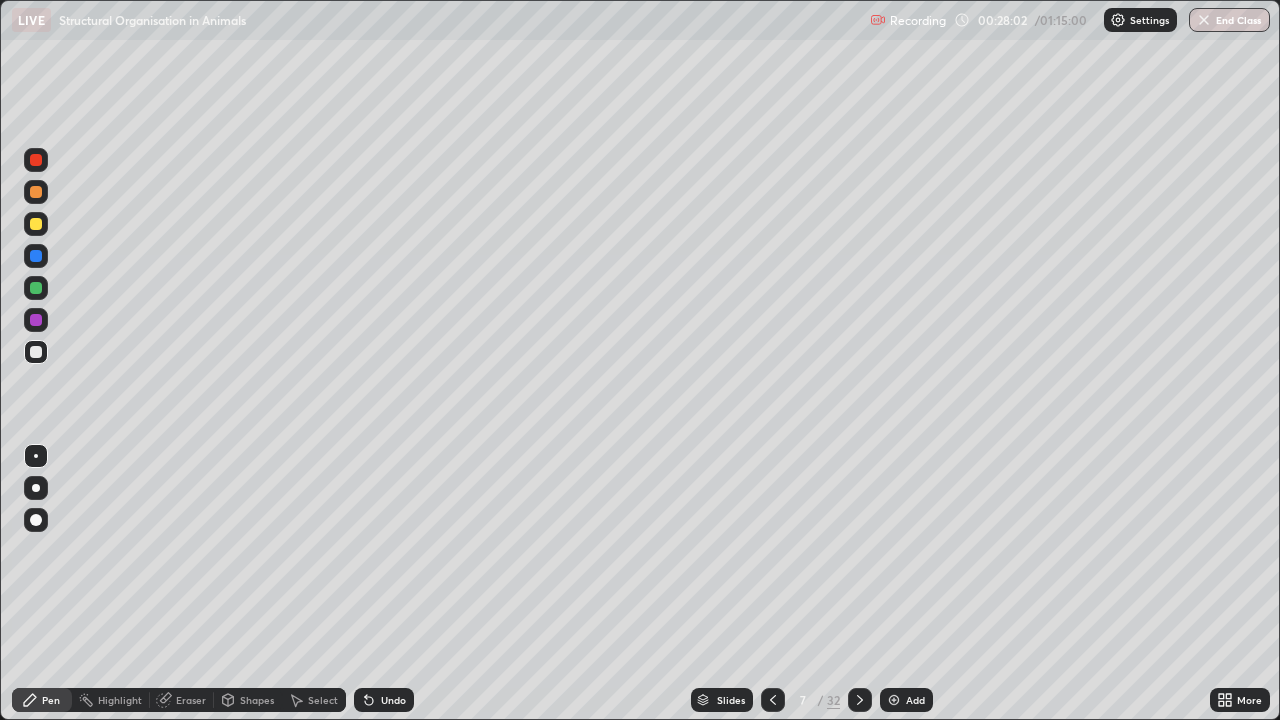 click at bounding box center (773, 700) 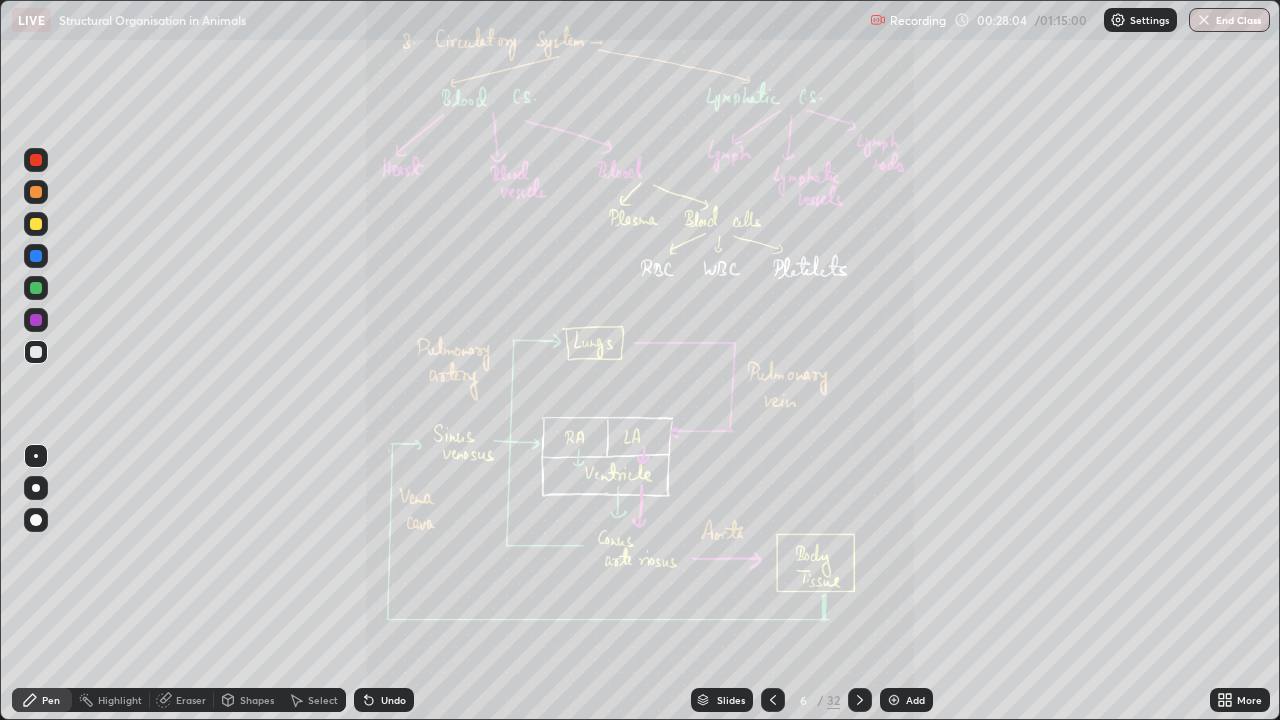 click 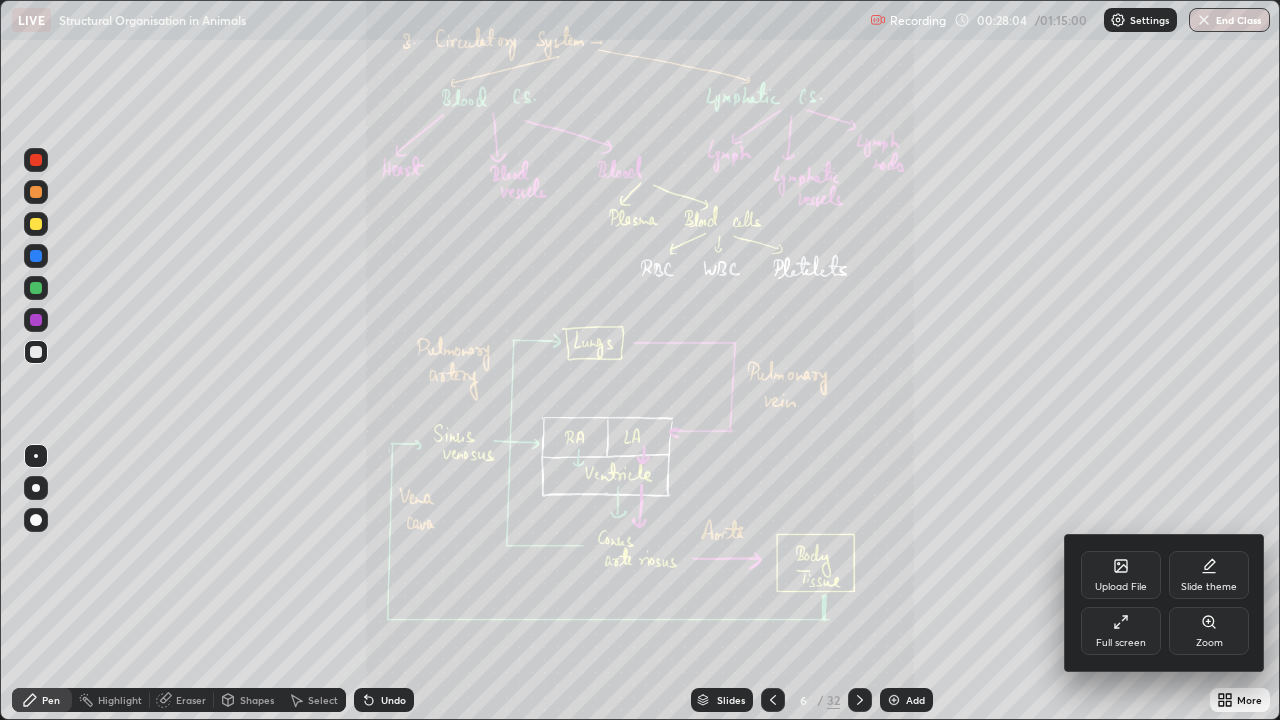 click on "Zoom" at bounding box center (1209, 631) 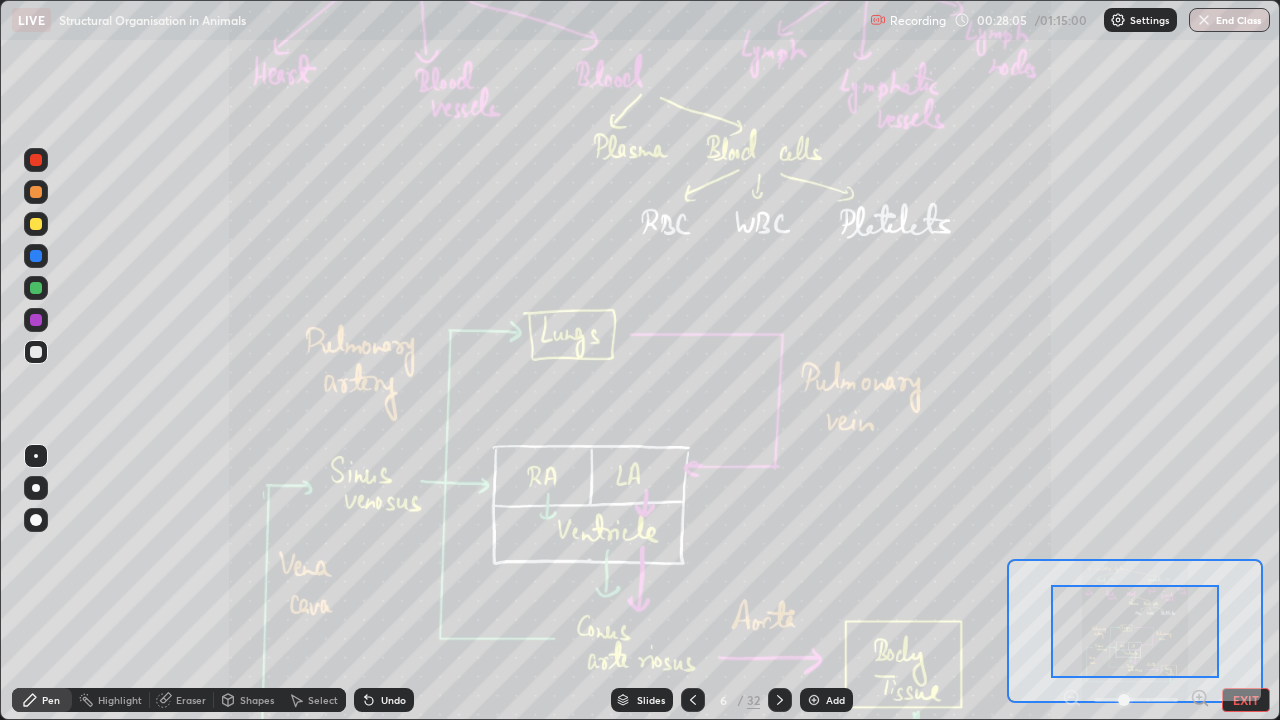 click 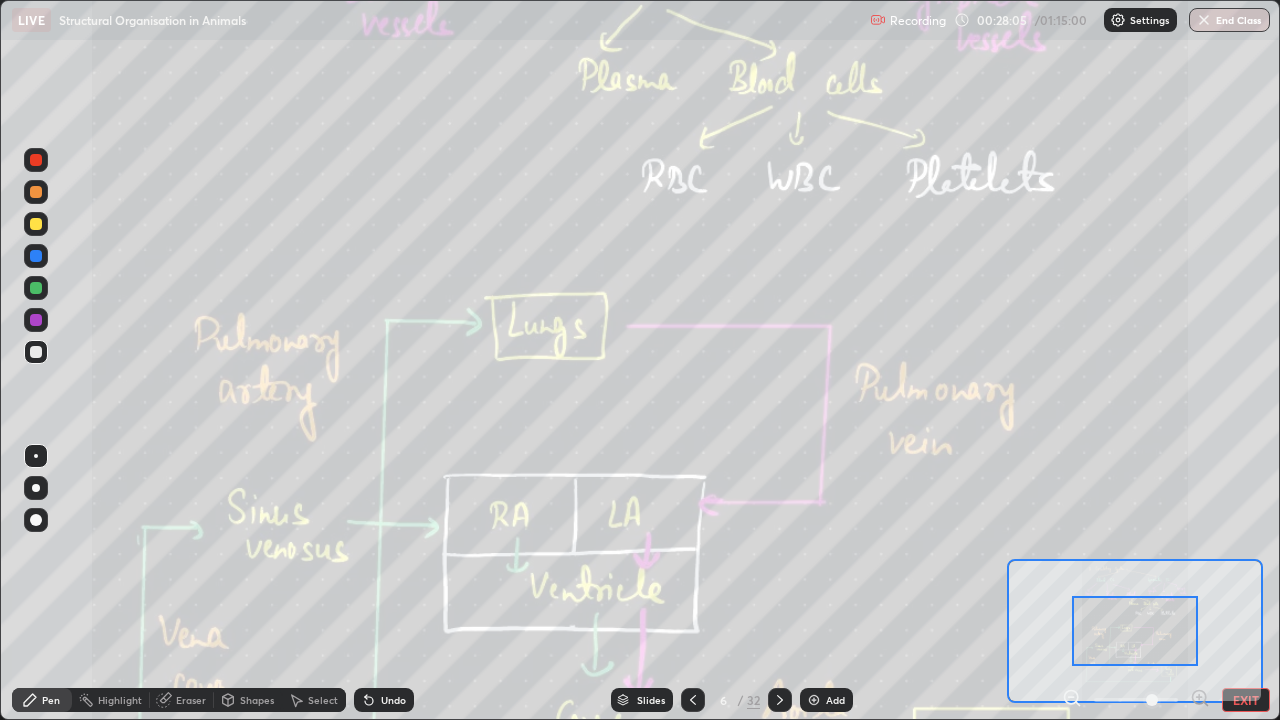 click 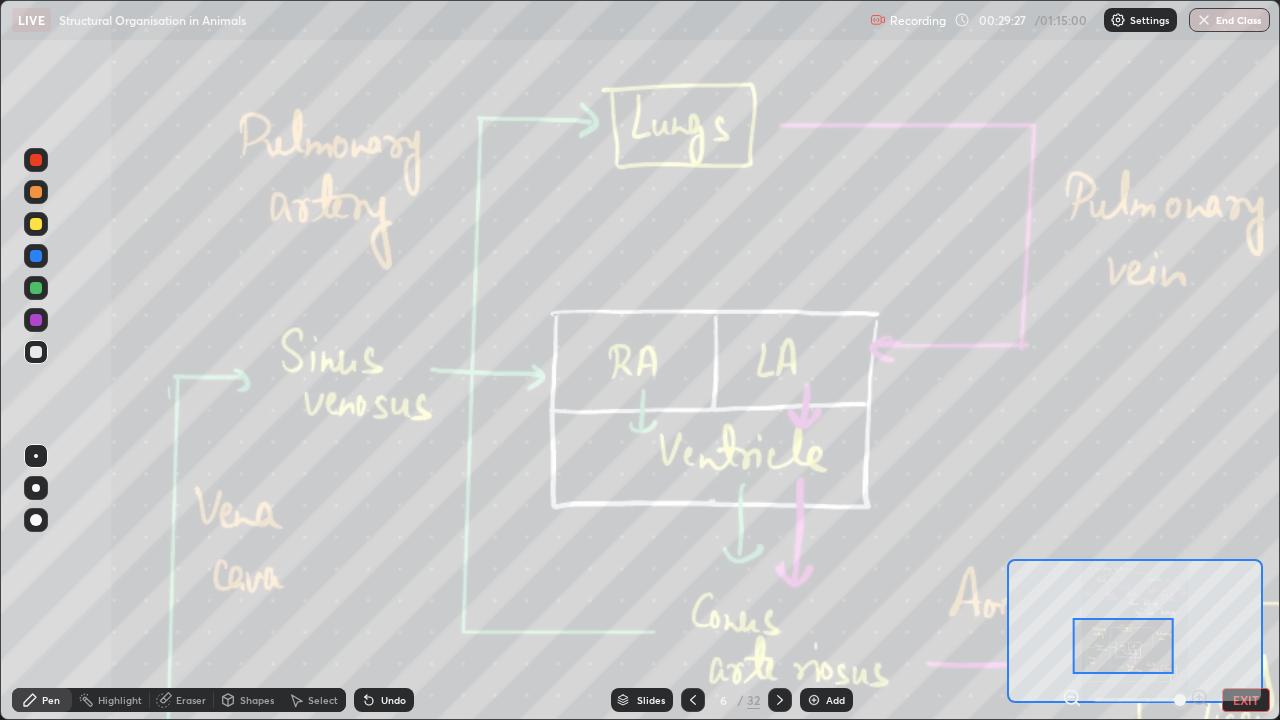 click 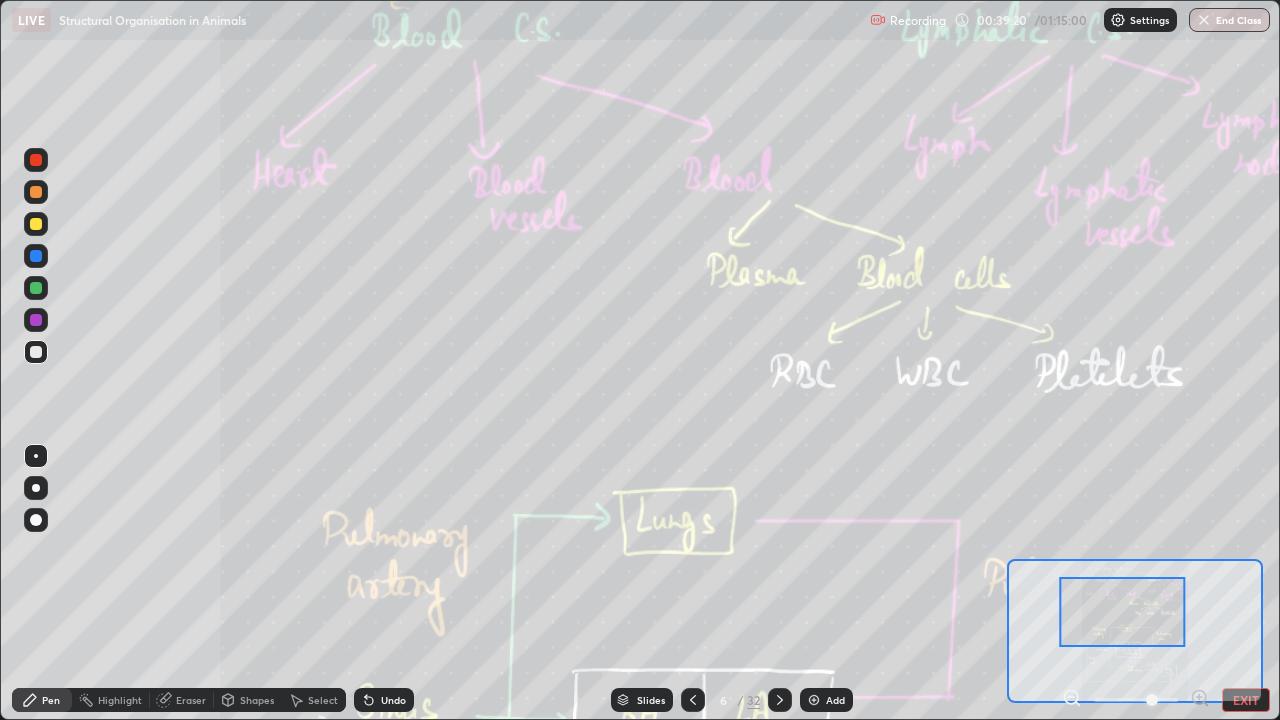 click at bounding box center [1123, 612] 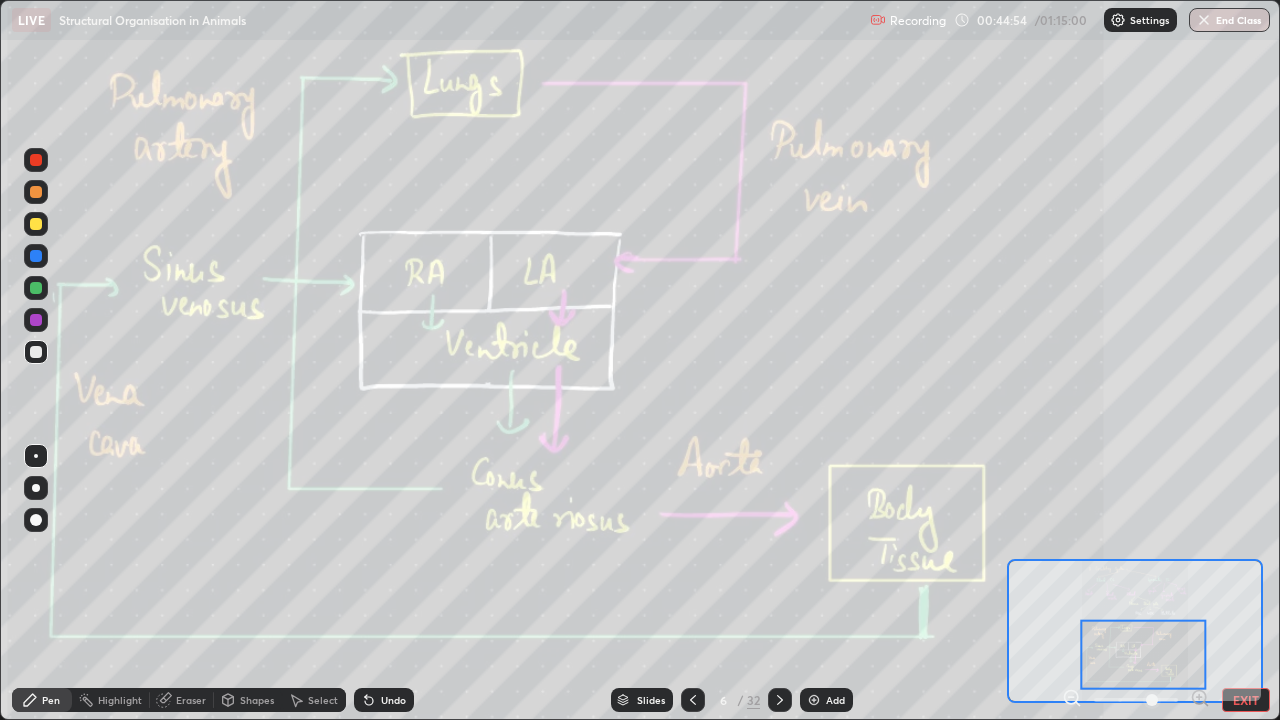 click on "Add" at bounding box center [835, 700] 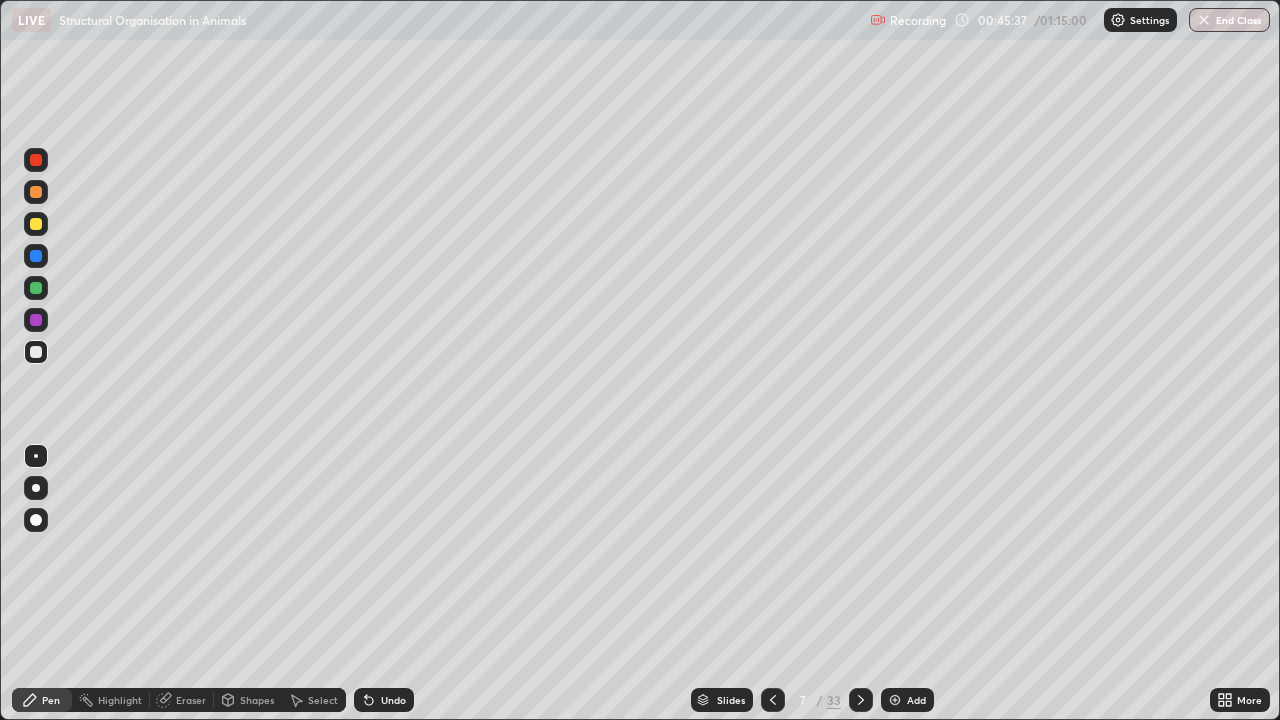 click on "Add" at bounding box center (916, 700) 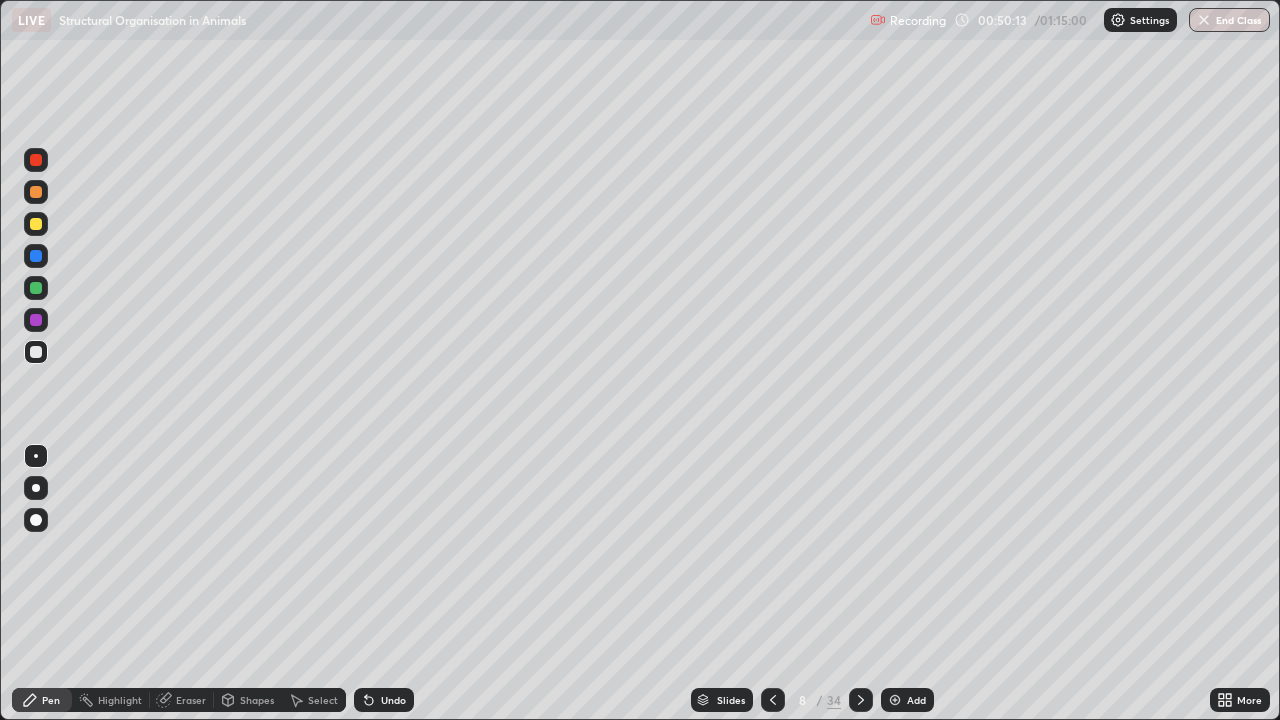 click 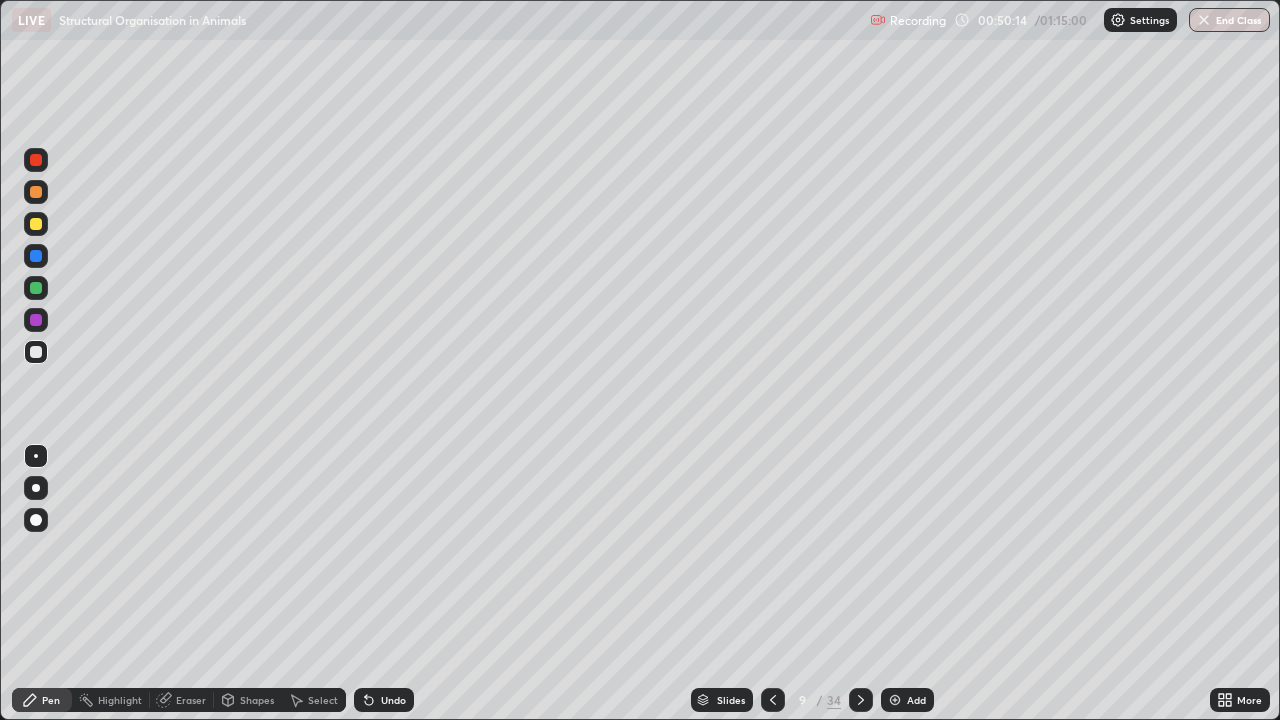 click 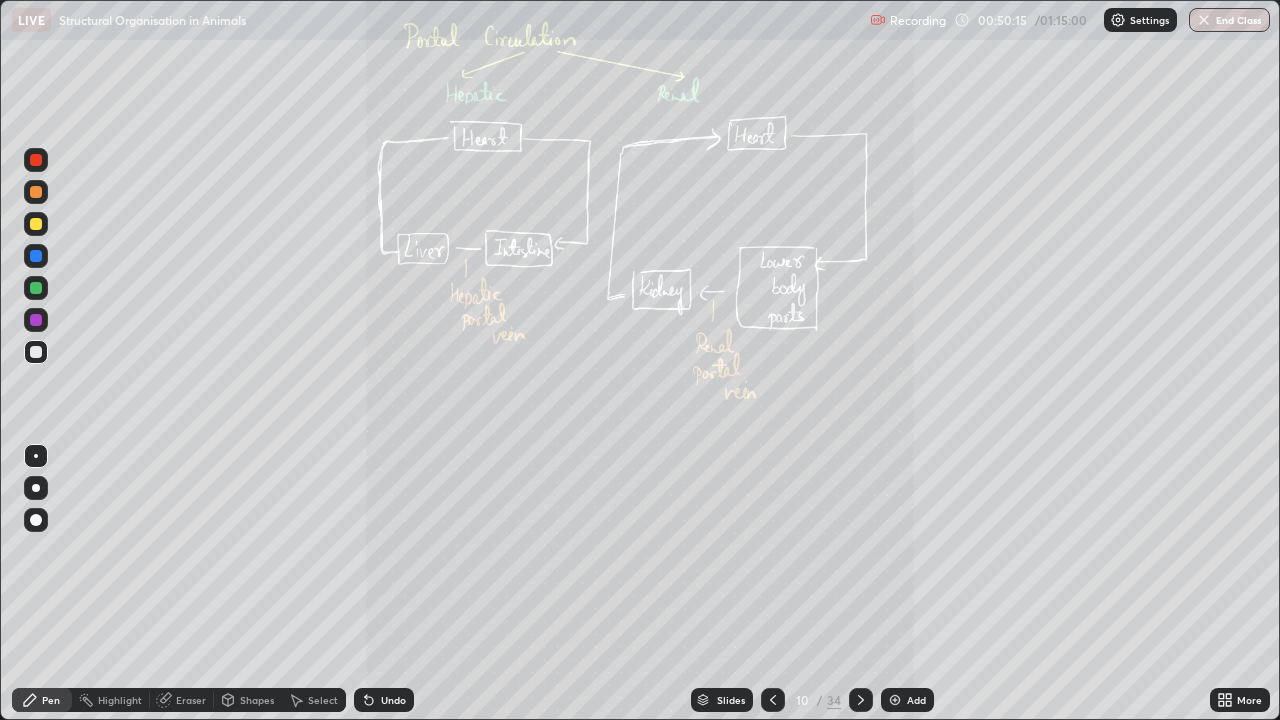 click 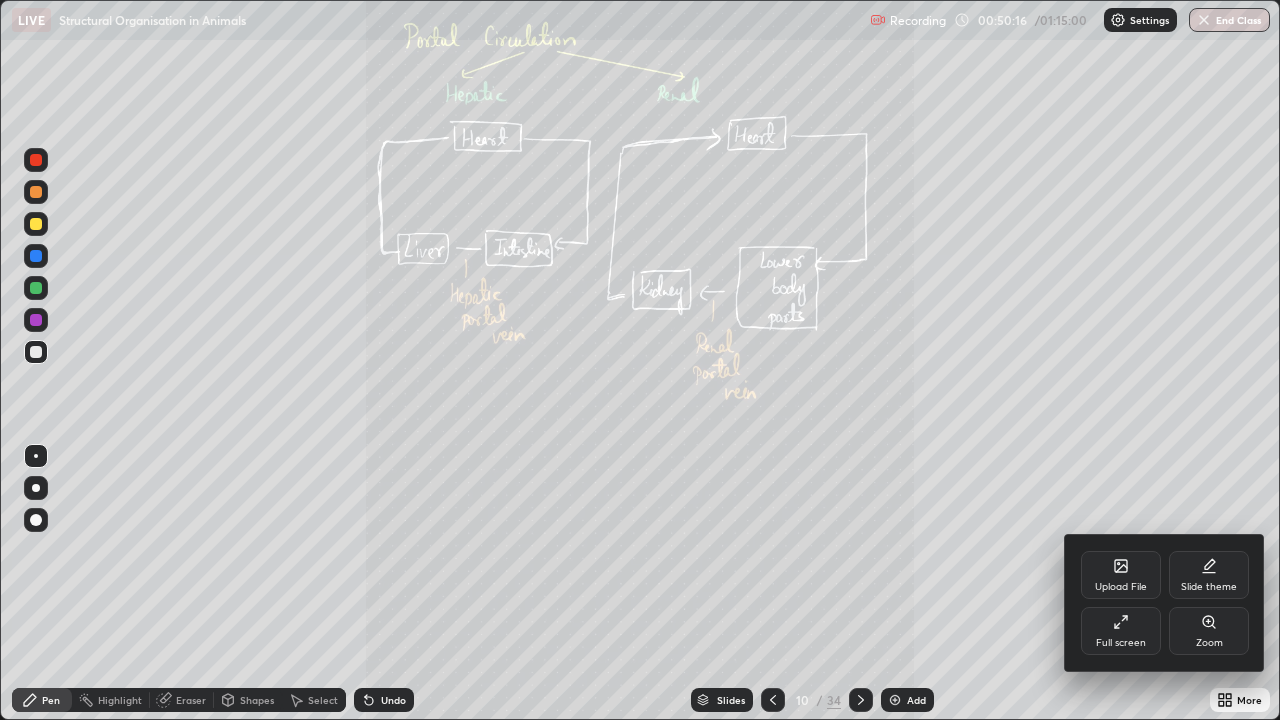click on "Zoom" at bounding box center (1209, 631) 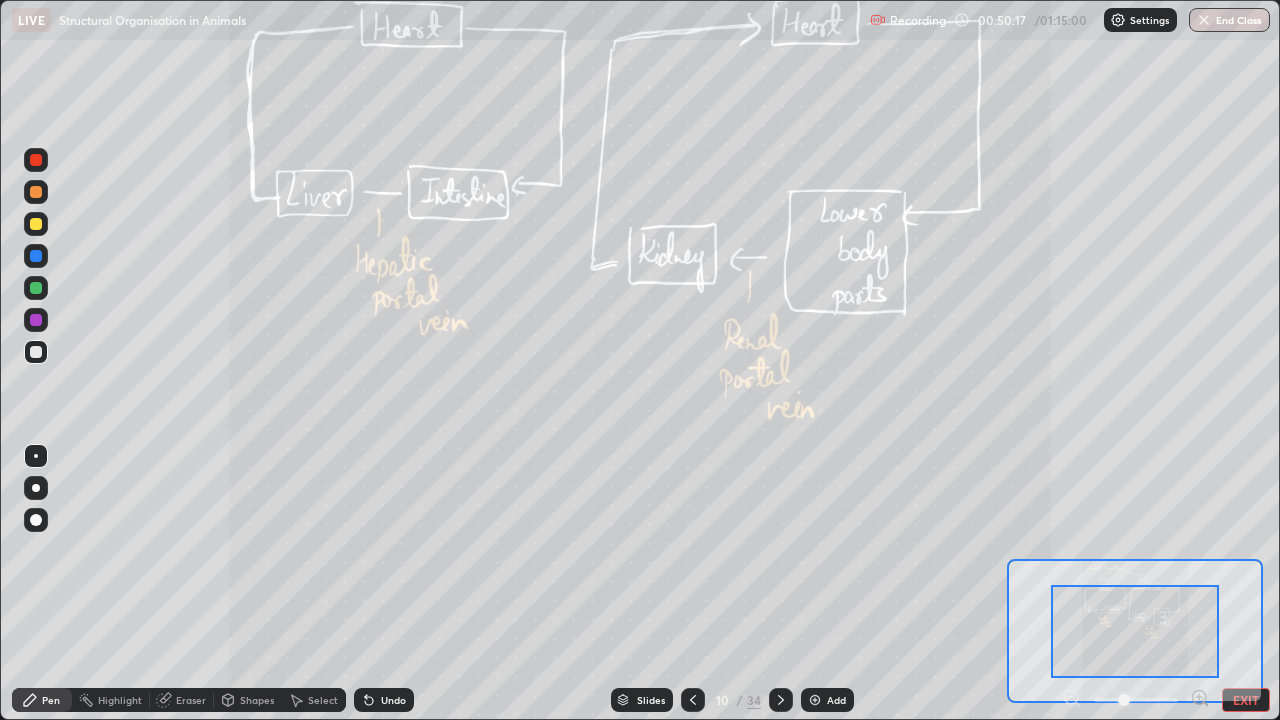 click 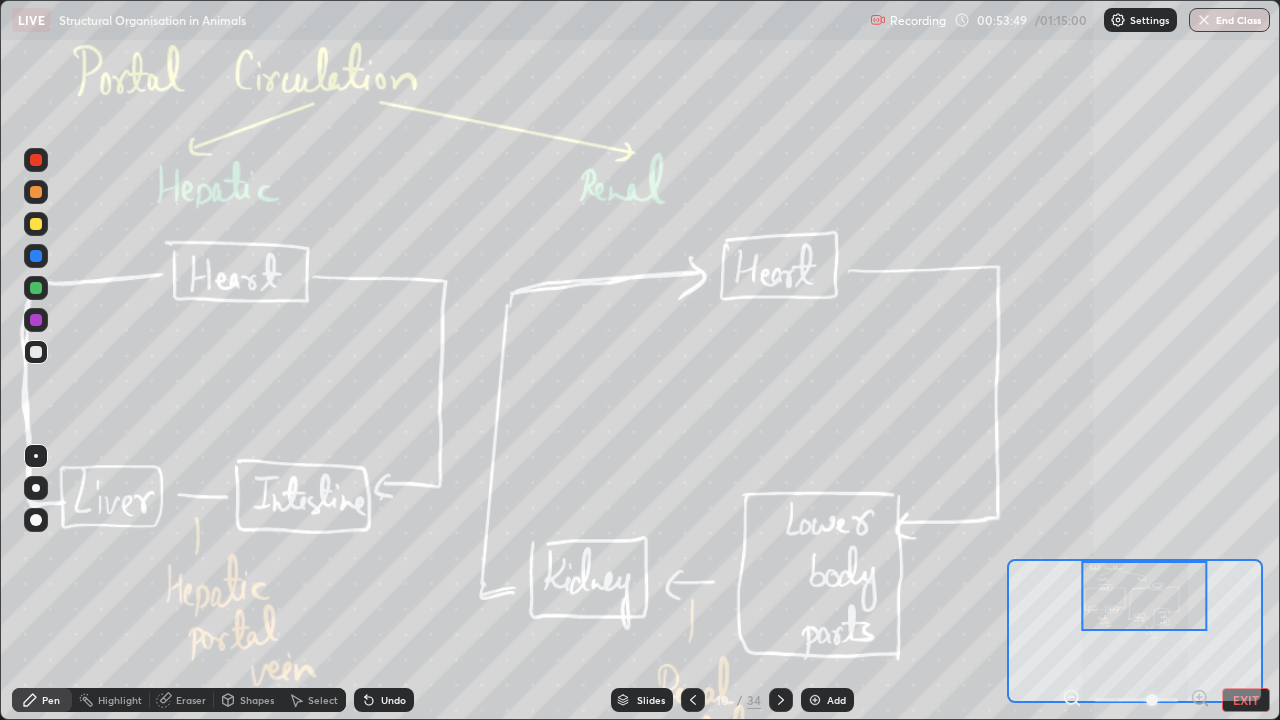 click on "Slides 10 / 34 Add" at bounding box center [732, 700] 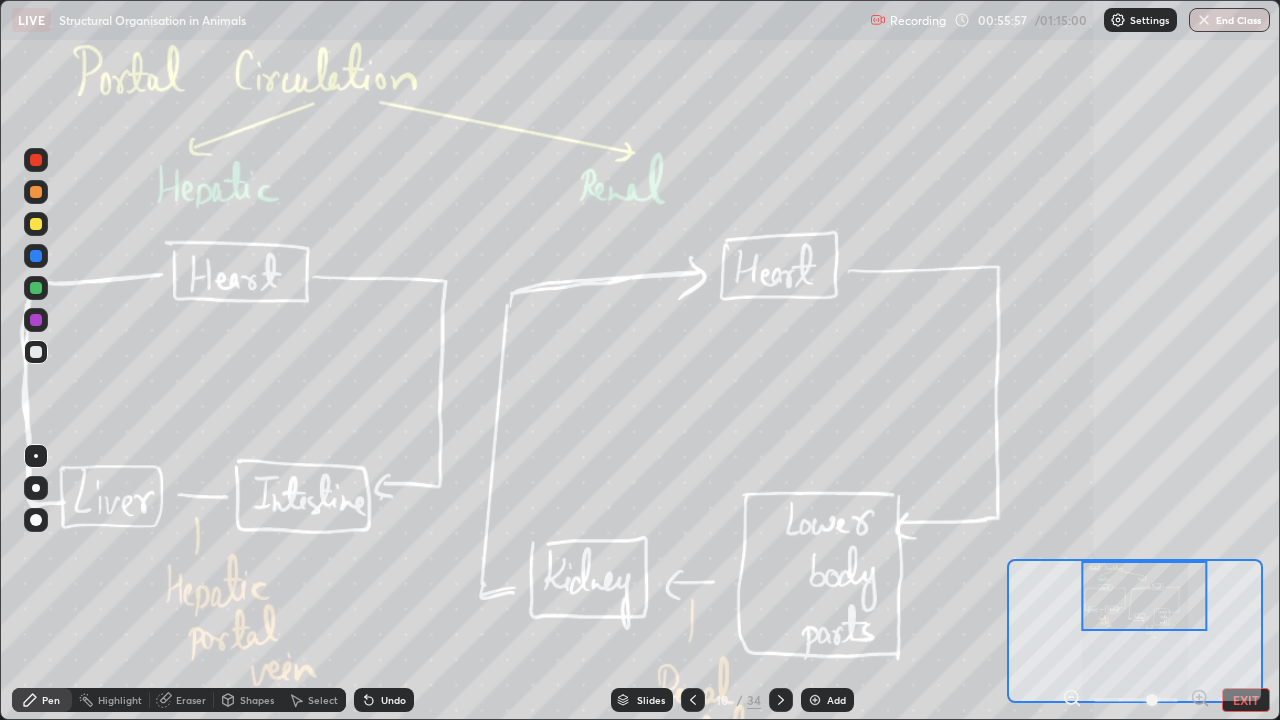 click 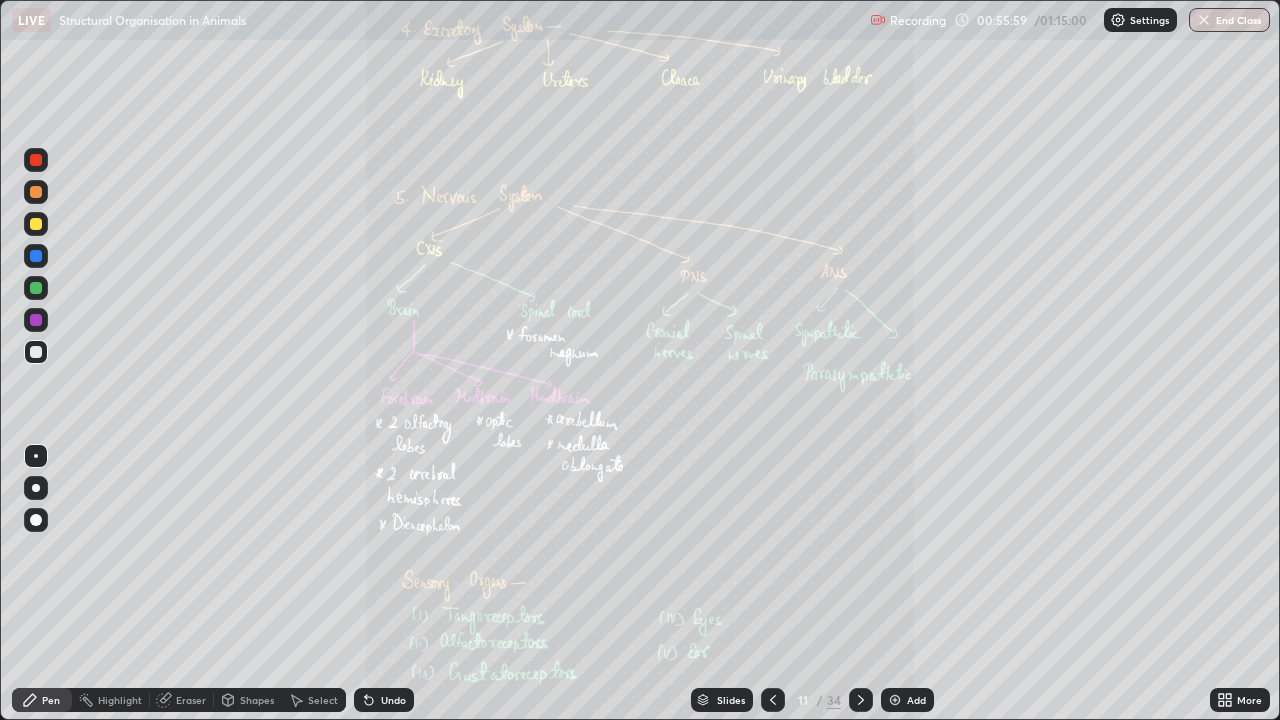 click 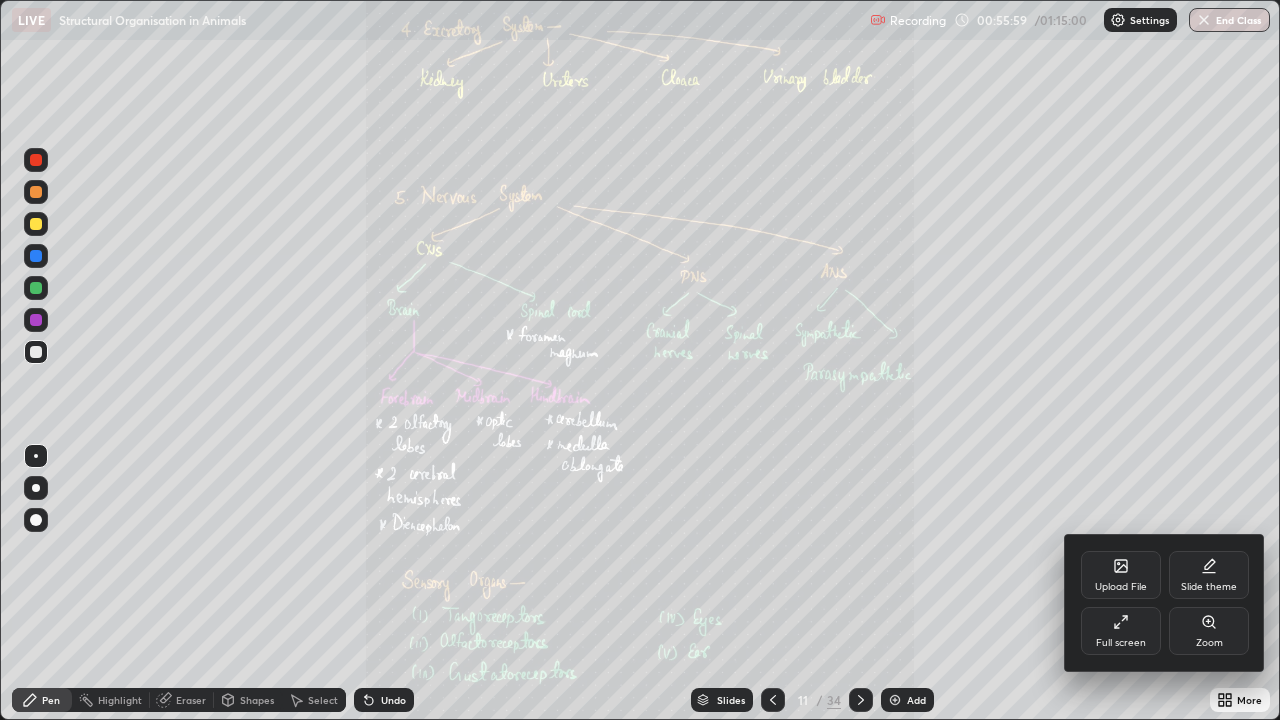 click on "Zoom" at bounding box center (1209, 631) 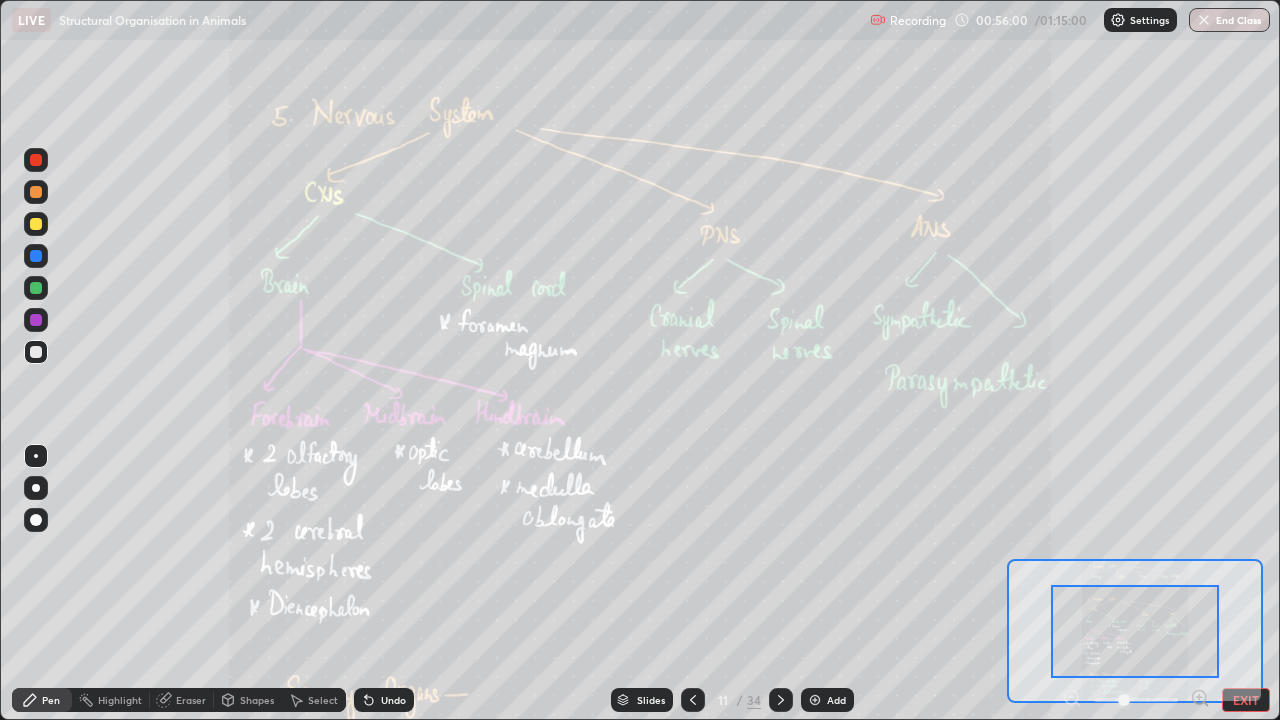click 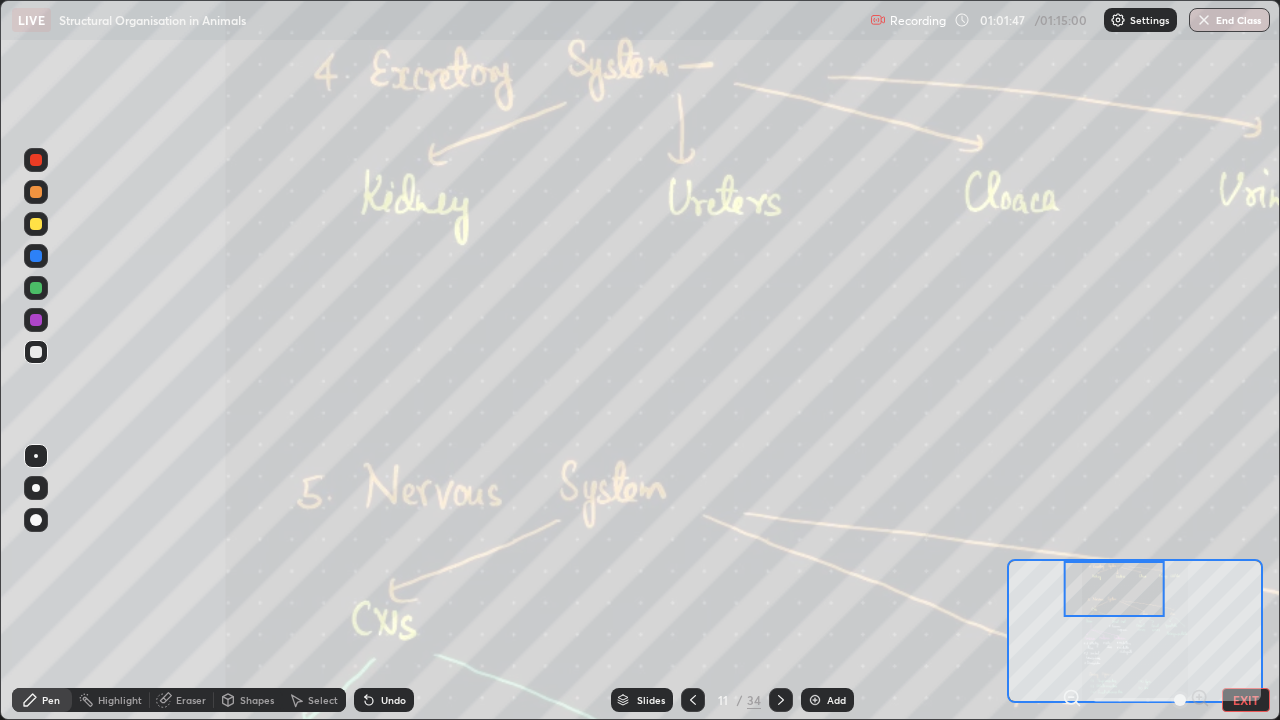 click on "Slides" at bounding box center (651, 700) 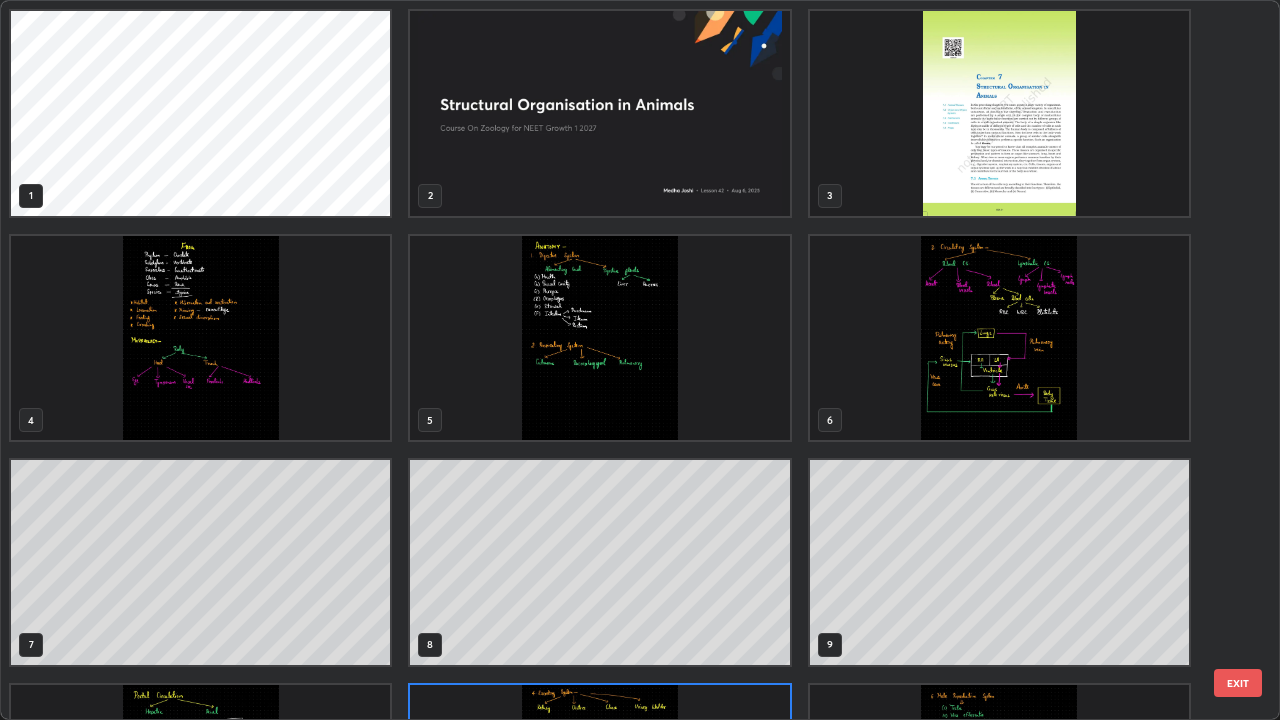 scroll, scrollTop: 180, scrollLeft: 0, axis: vertical 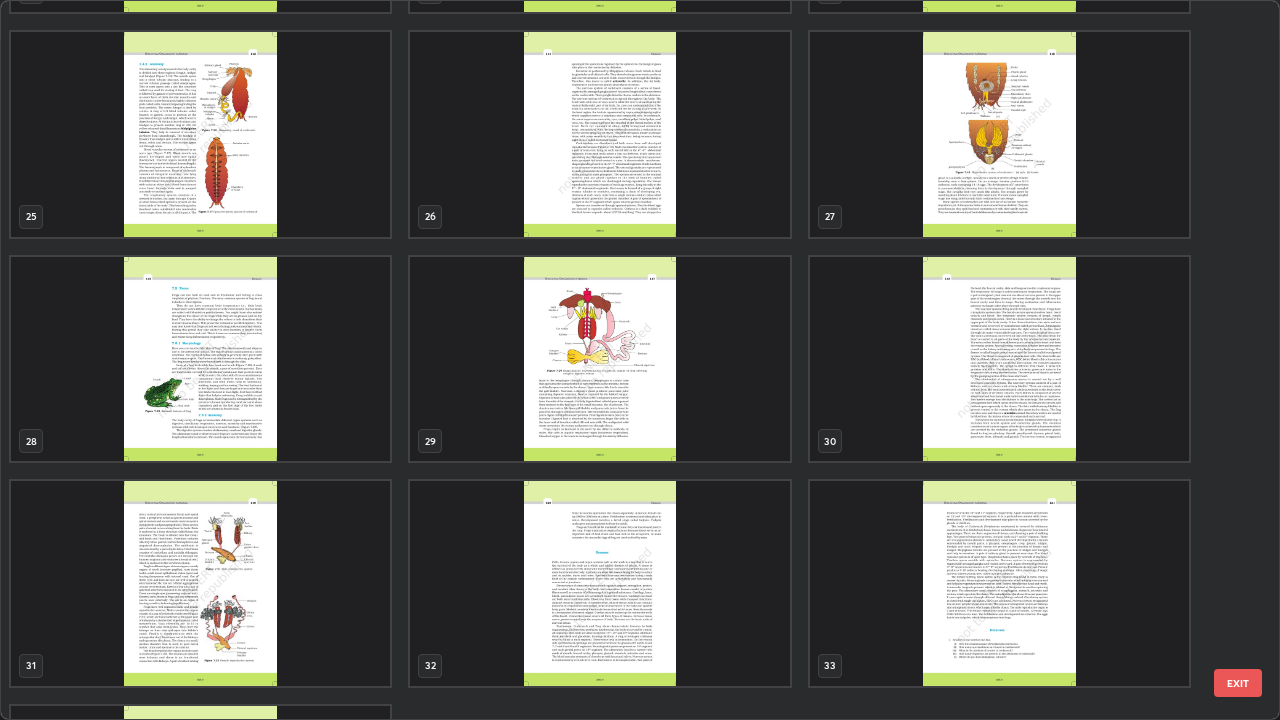 click at bounding box center [599, 583] 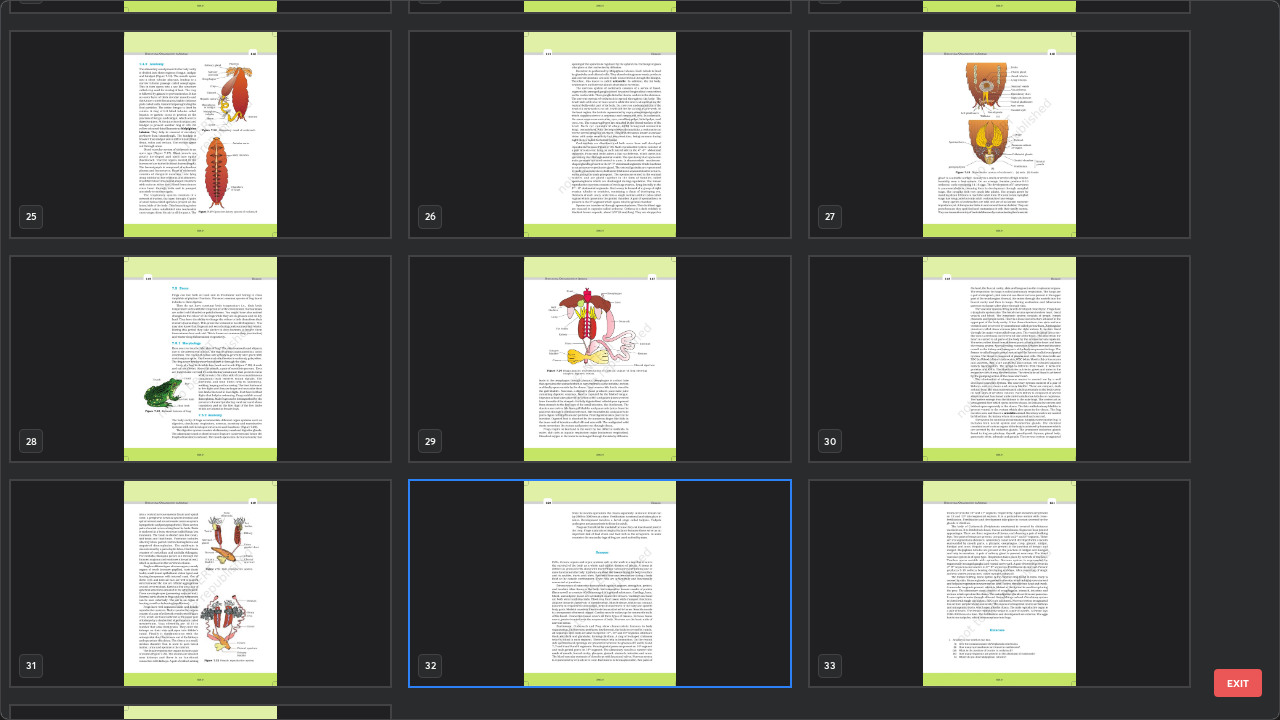 click at bounding box center (599, 583) 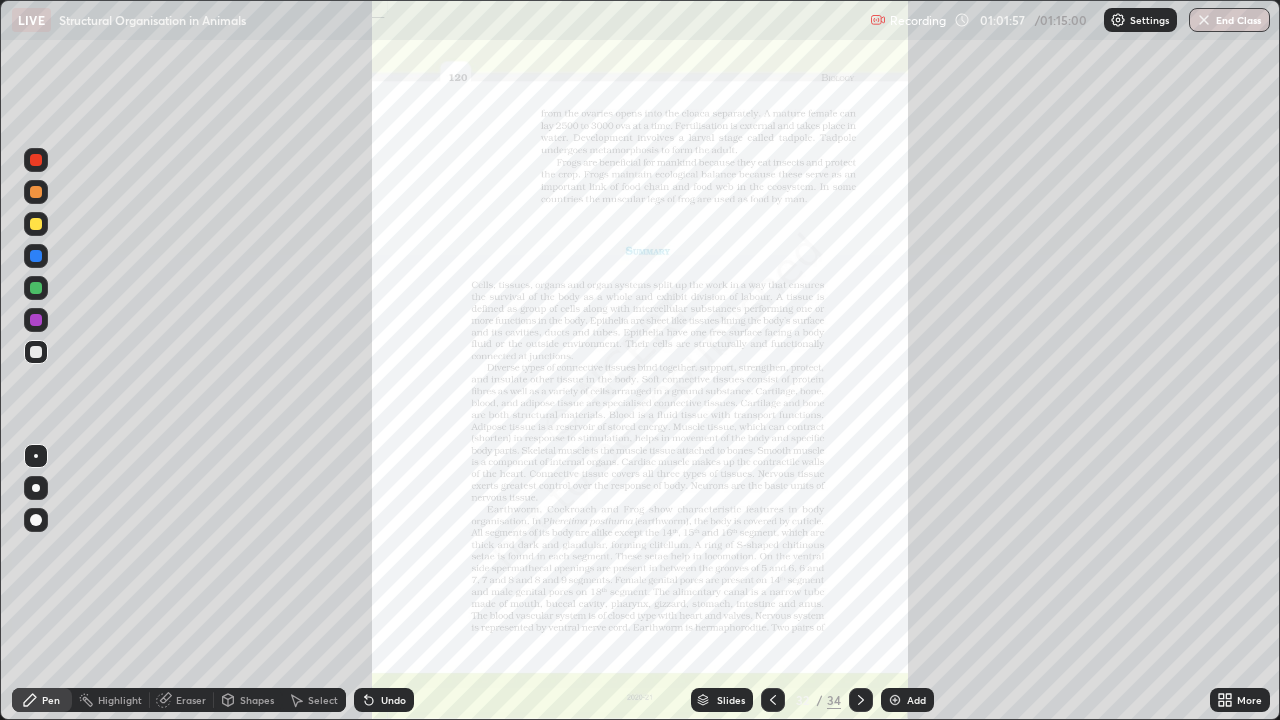 click 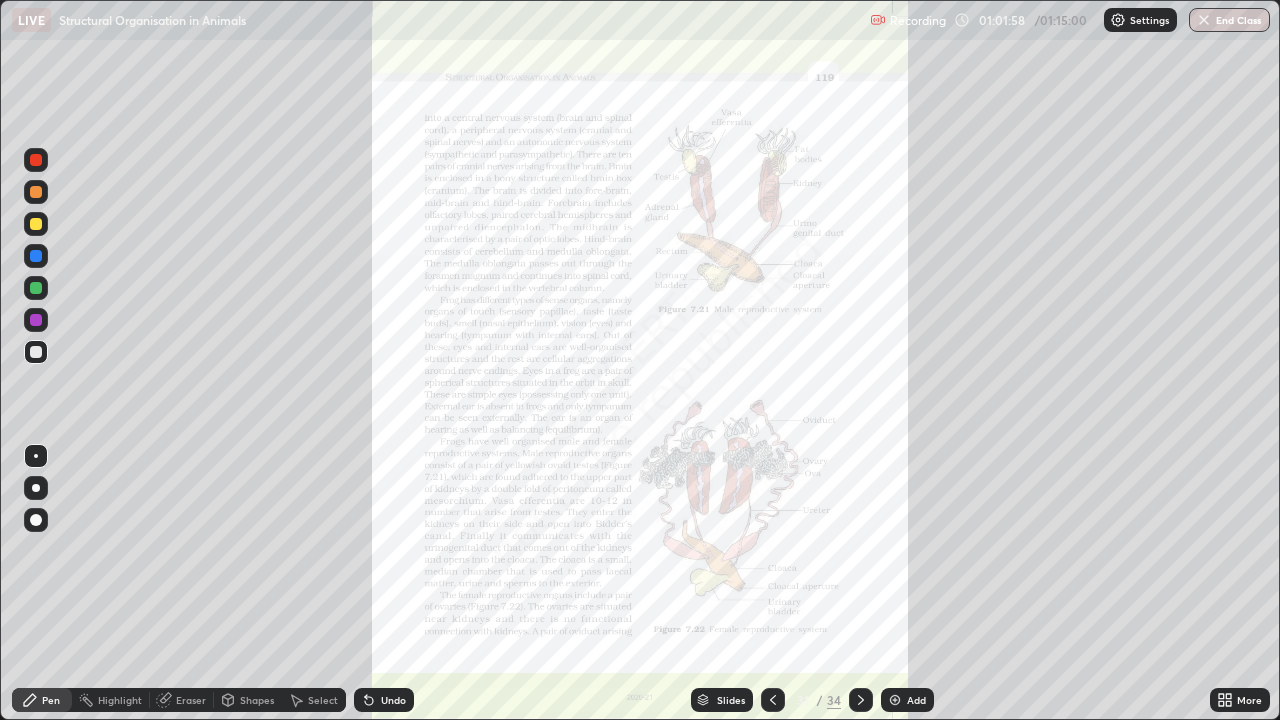 click 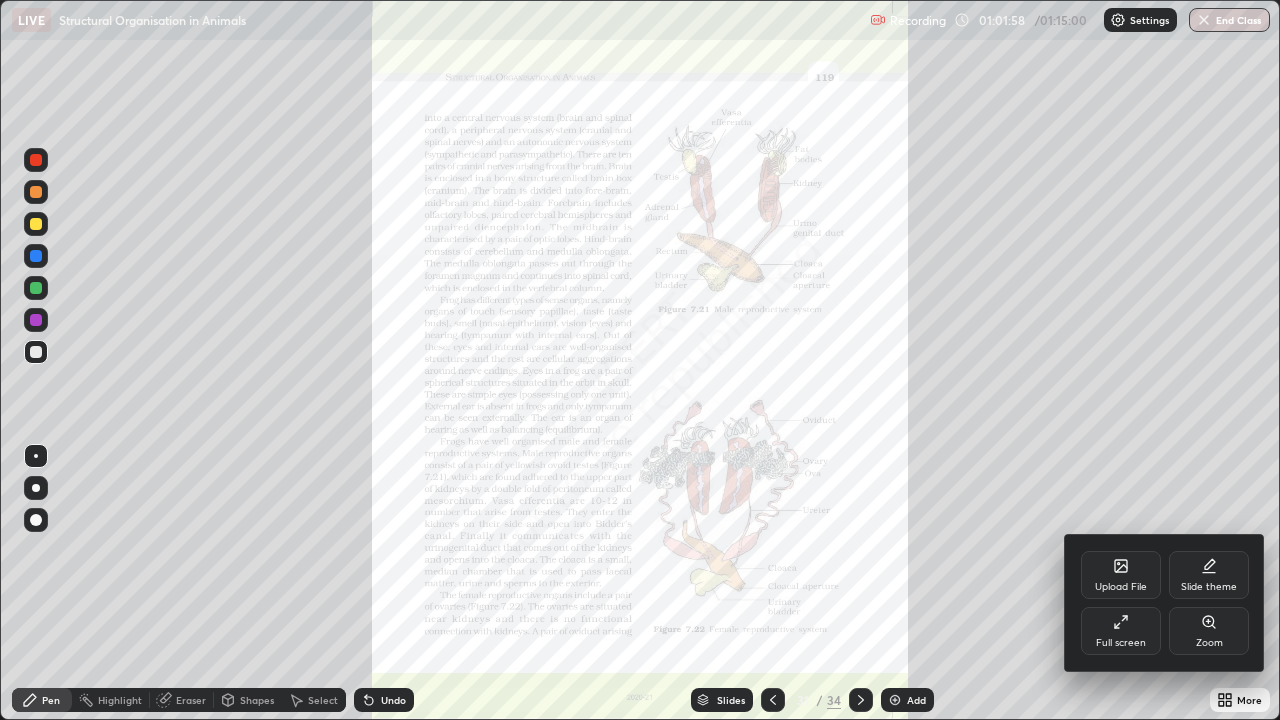 click on "Zoom" at bounding box center (1209, 631) 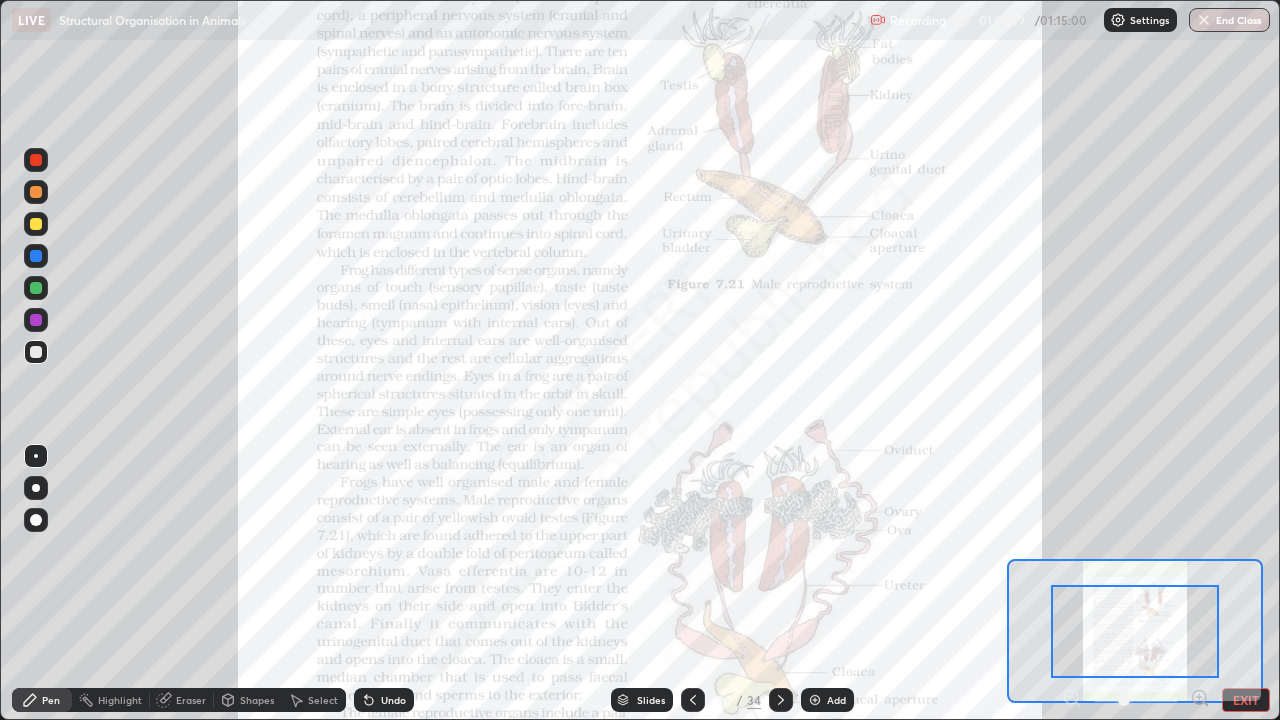 click 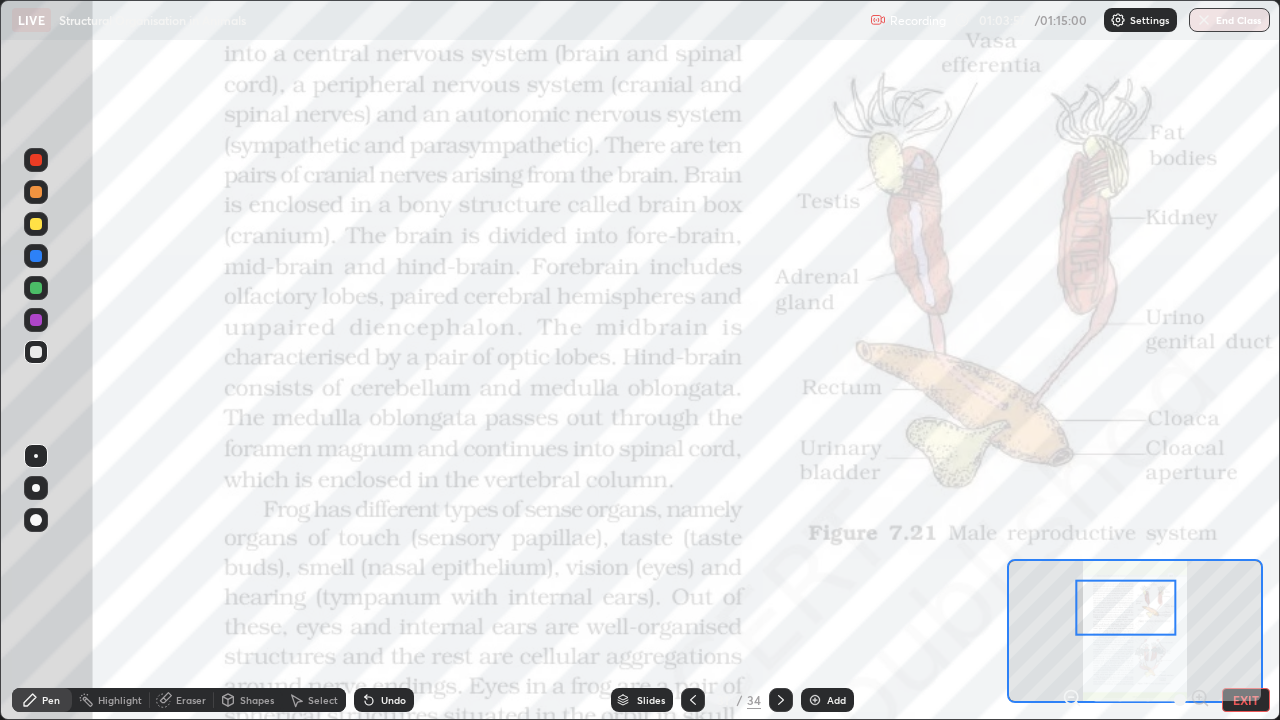 click 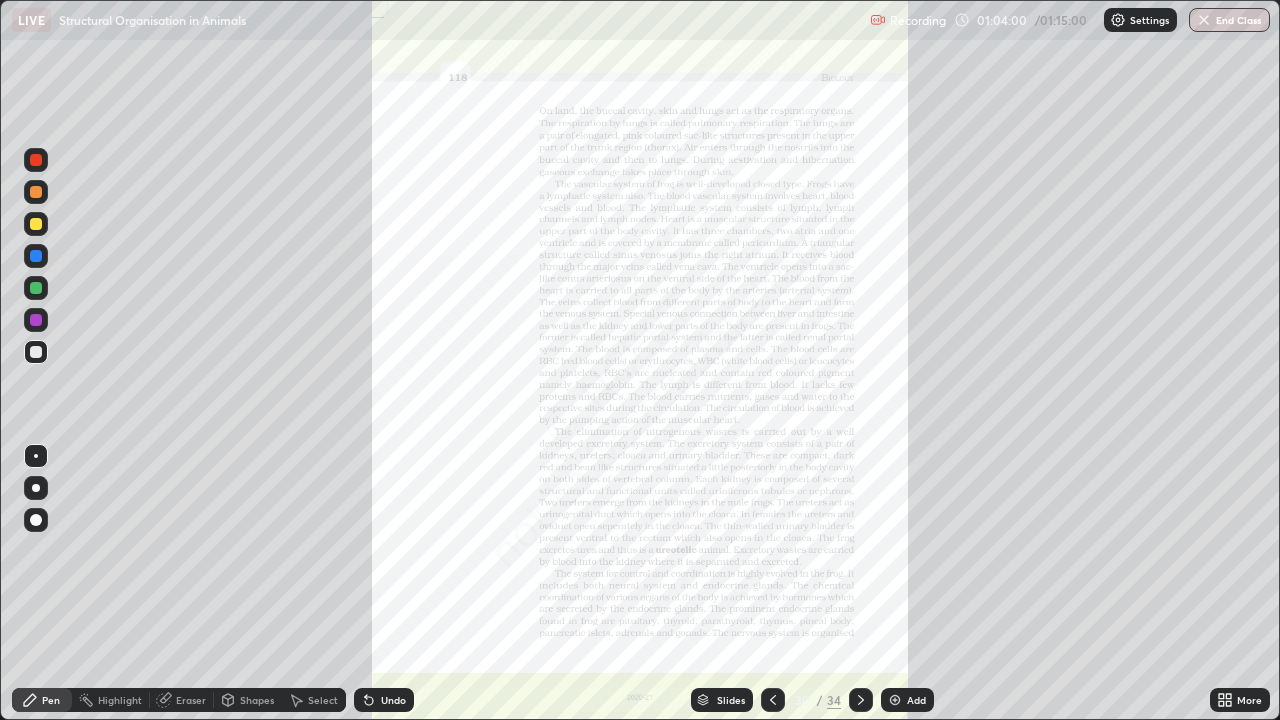 click on "Slides" at bounding box center [731, 700] 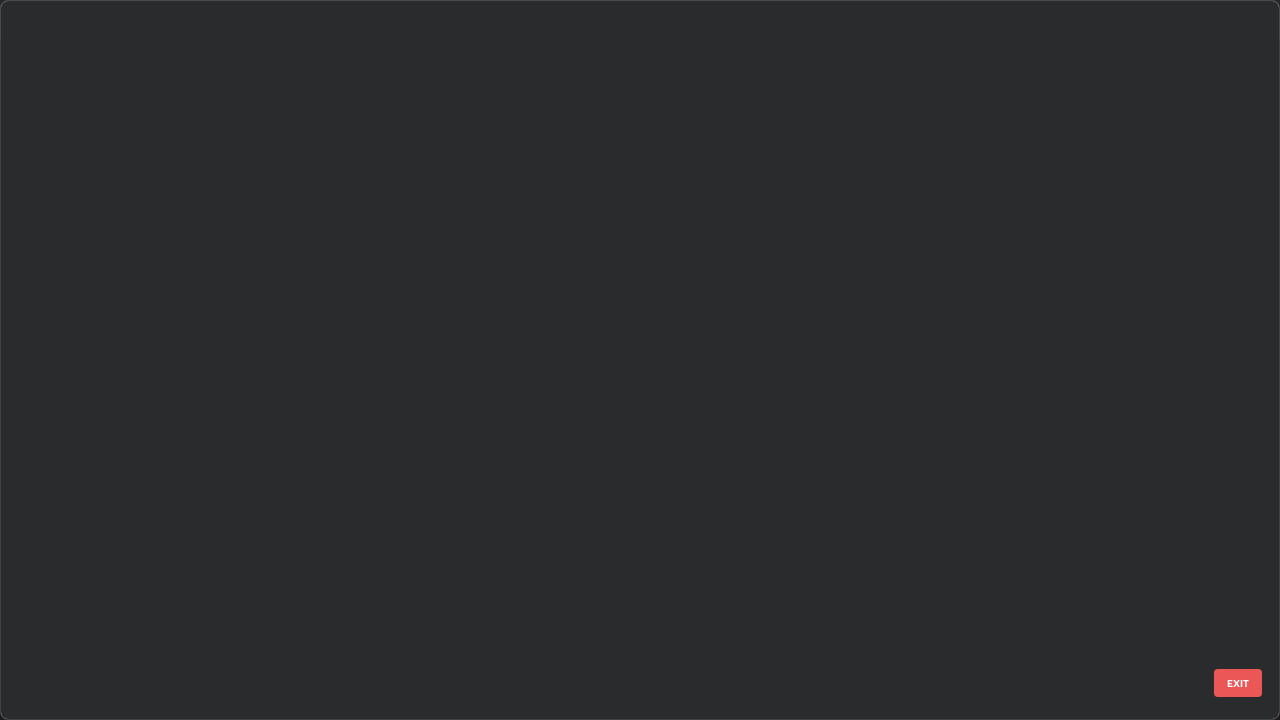 scroll, scrollTop: 1528, scrollLeft: 0, axis: vertical 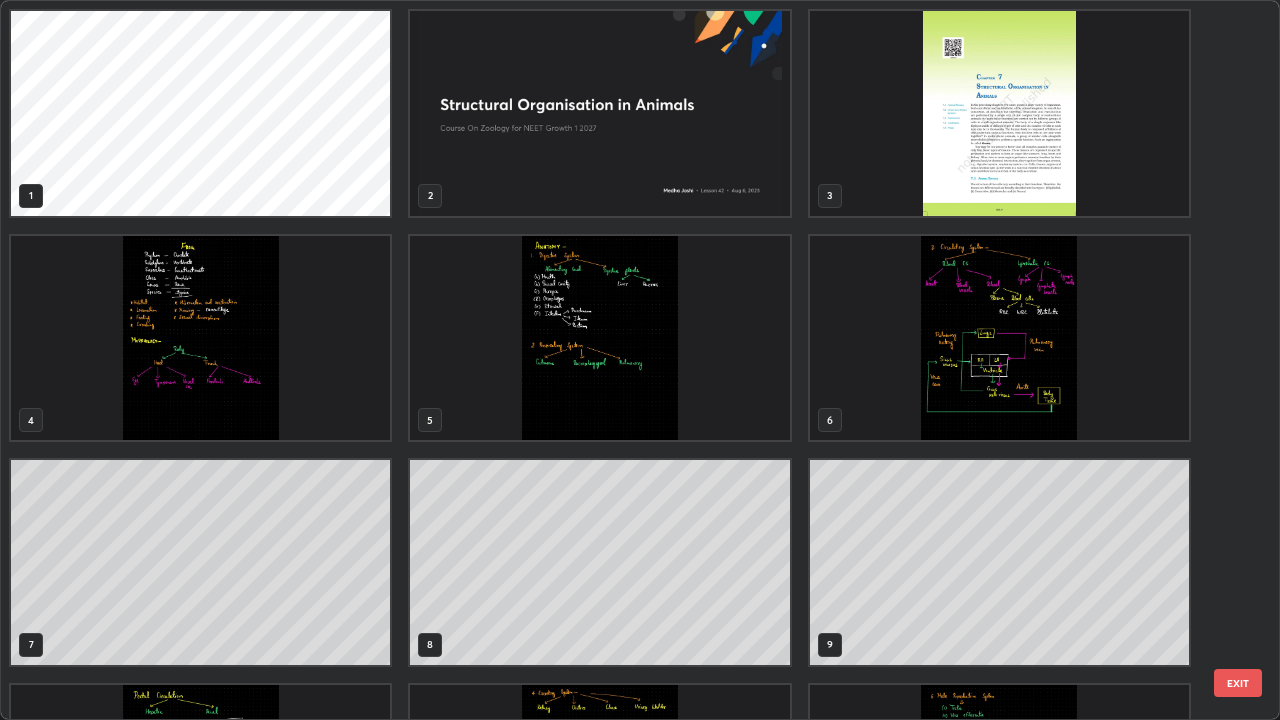 click at bounding box center (599, 787) 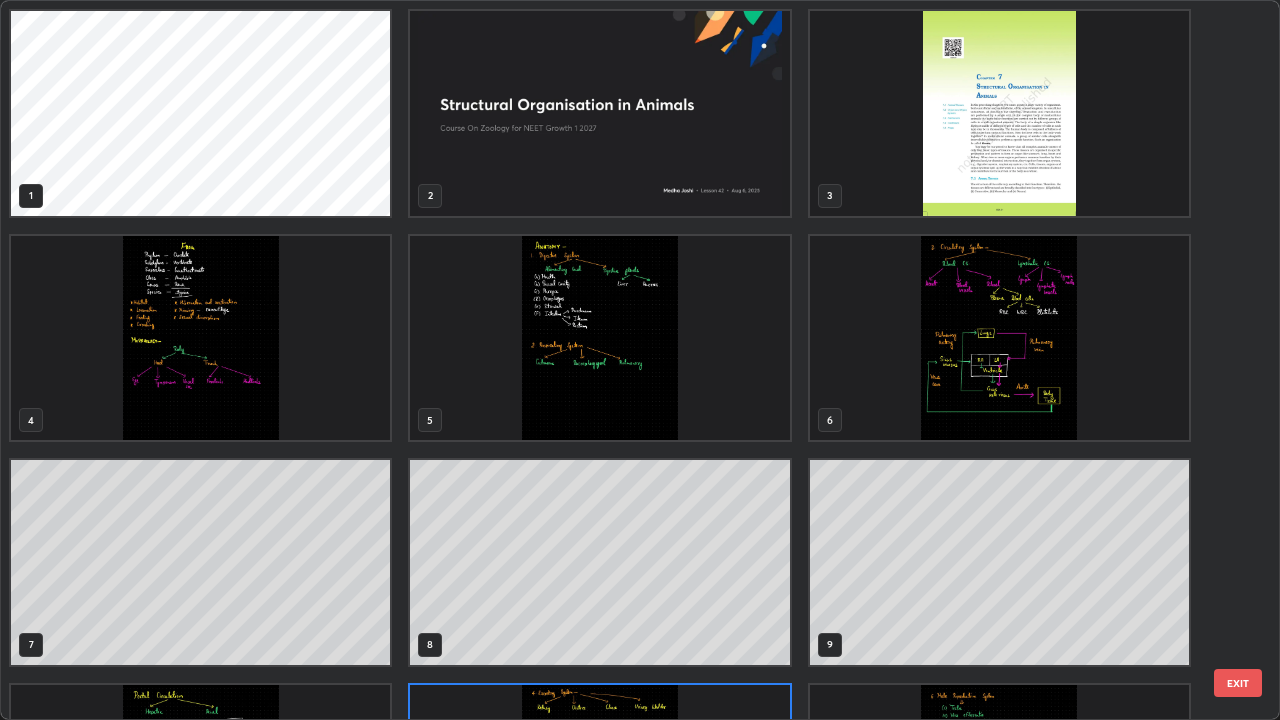 scroll, scrollTop: 180, scrollLeft: 0, axis: vertical 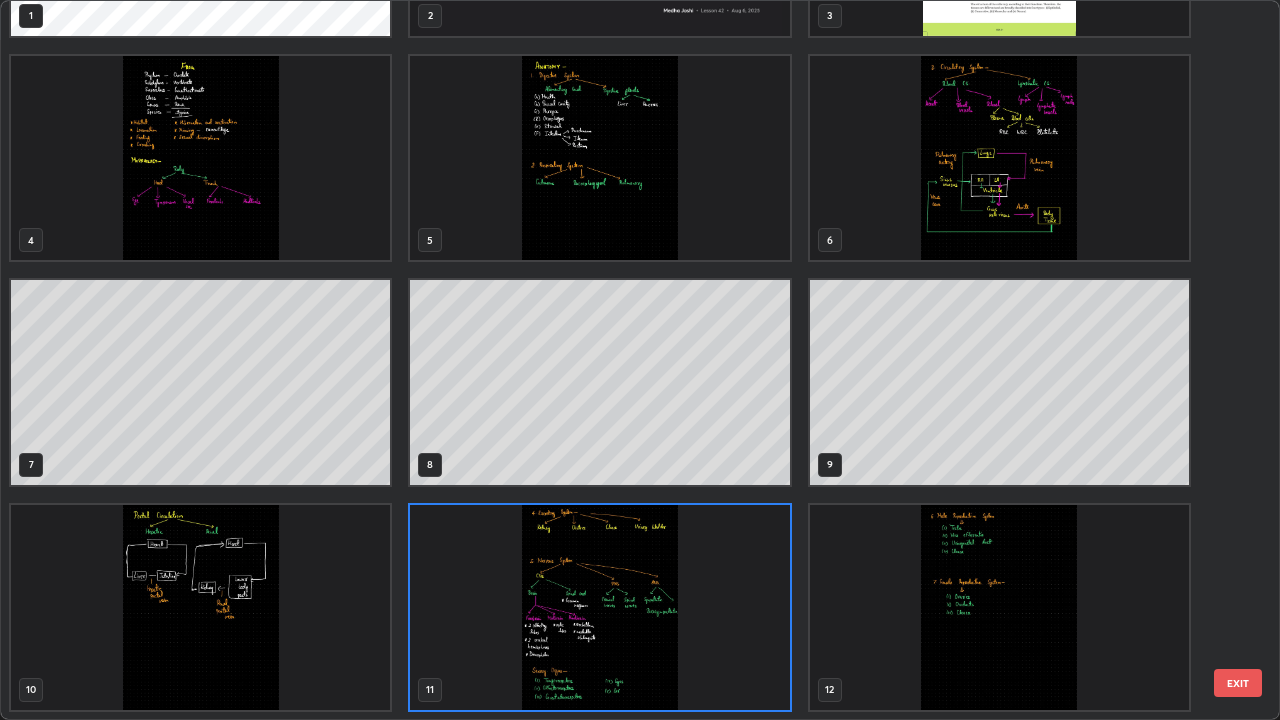 click at bounding box center (599, 607) 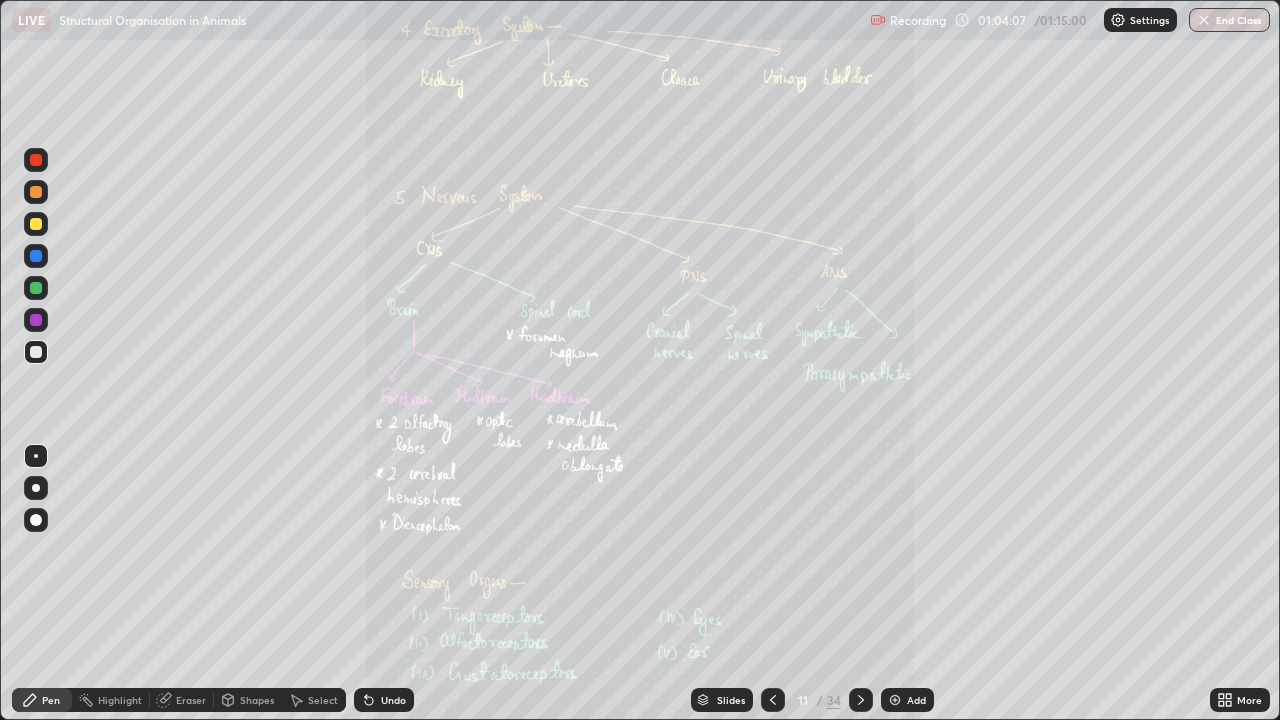 click 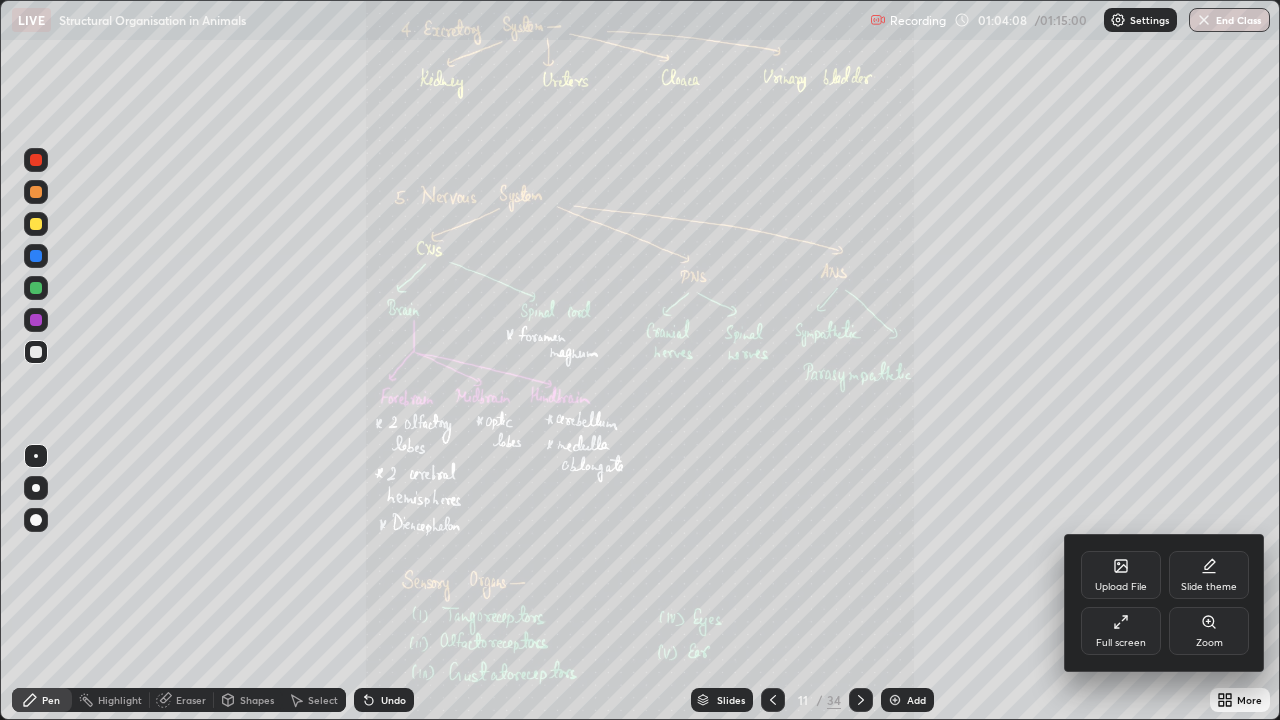 click on "Zoom" at bounding box center (1209, 631) 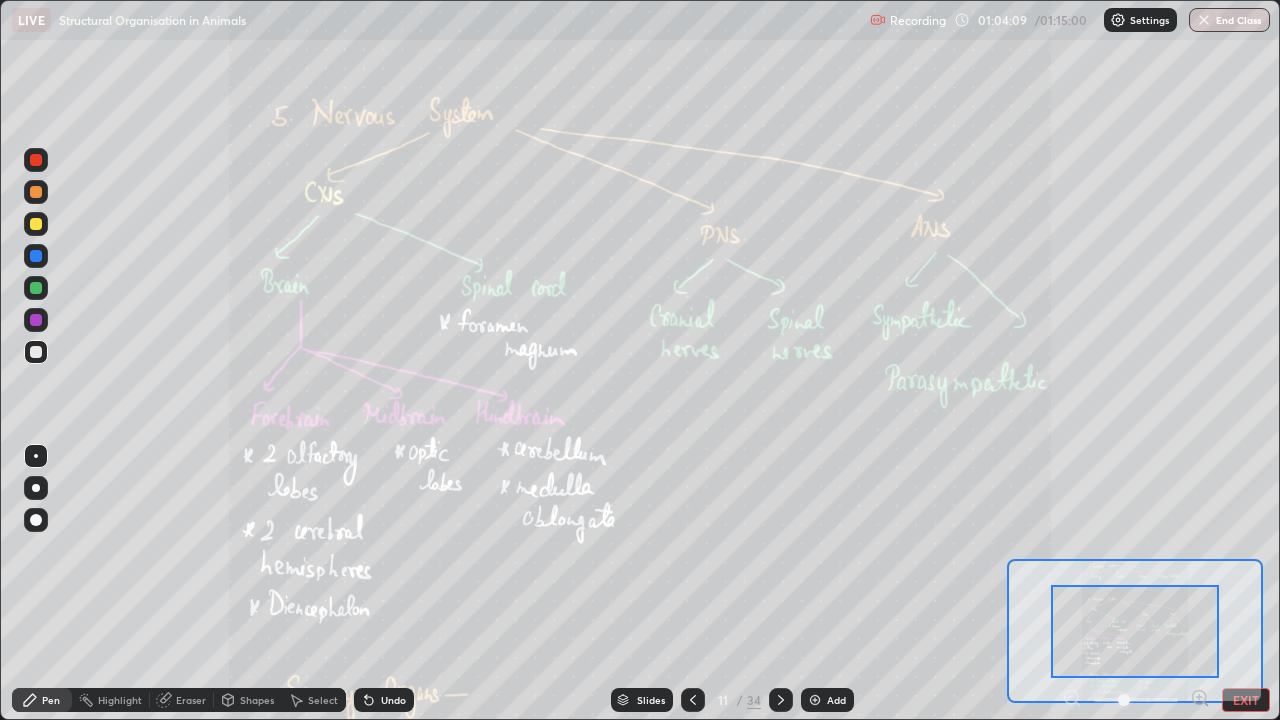 click 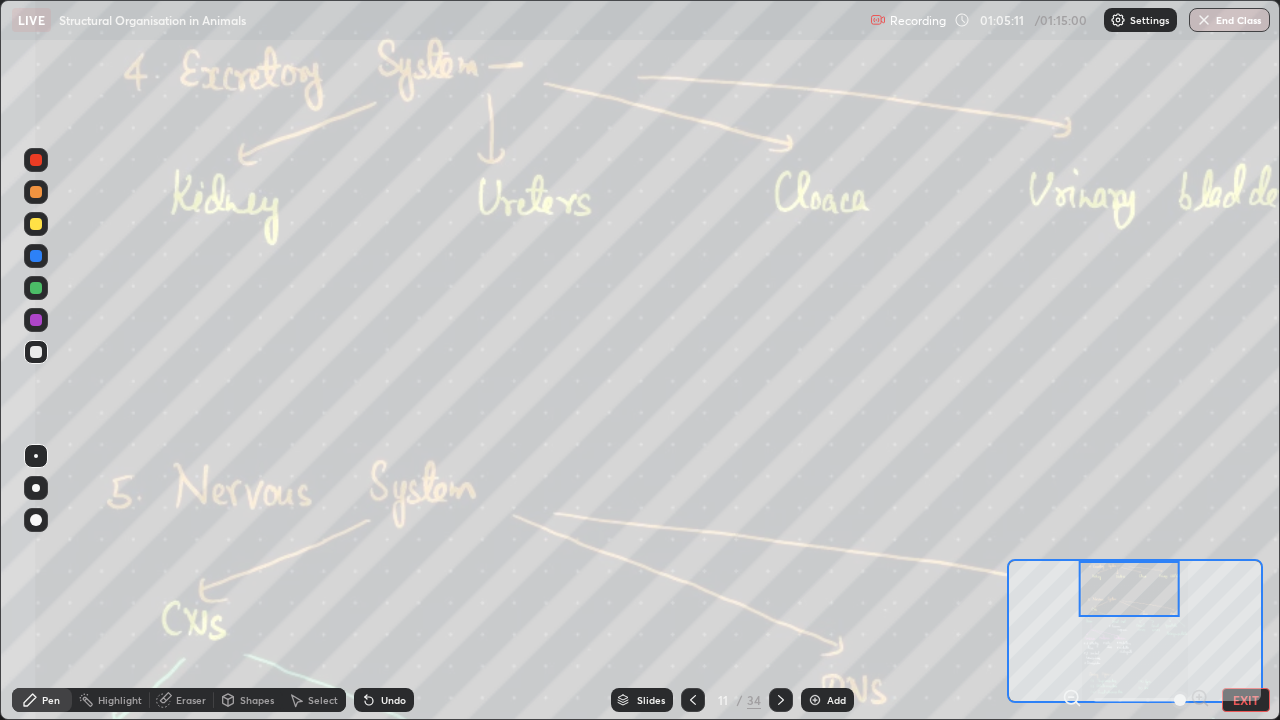 click at bounding box center [1129, 589] 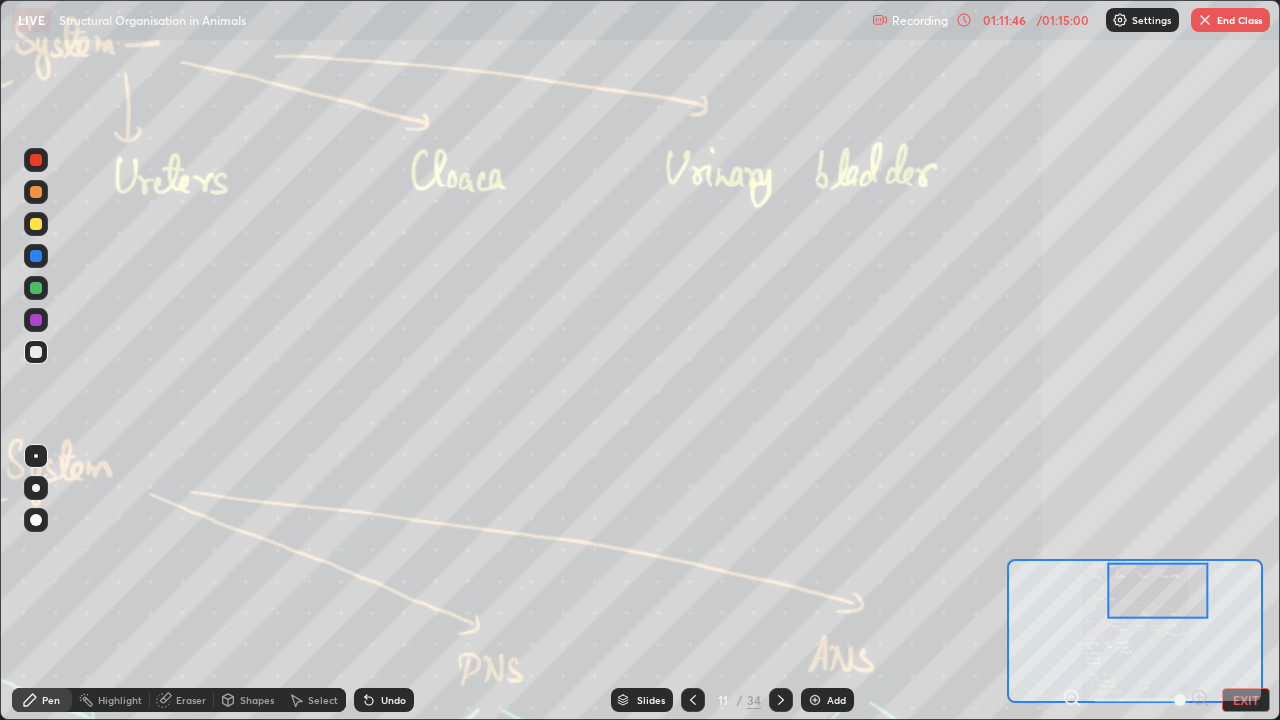 click on "EXIT" at bounding box center [1246, 700] 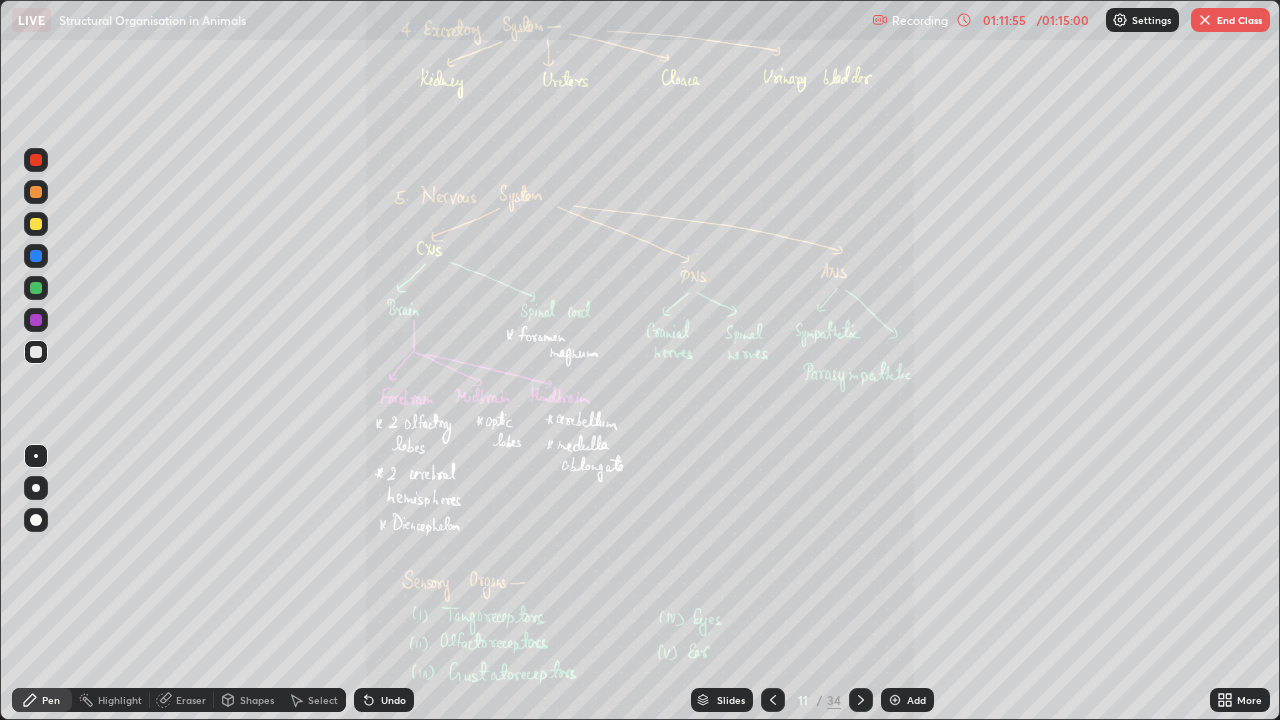 click on "End Class" at bounding box center (1230, 20) 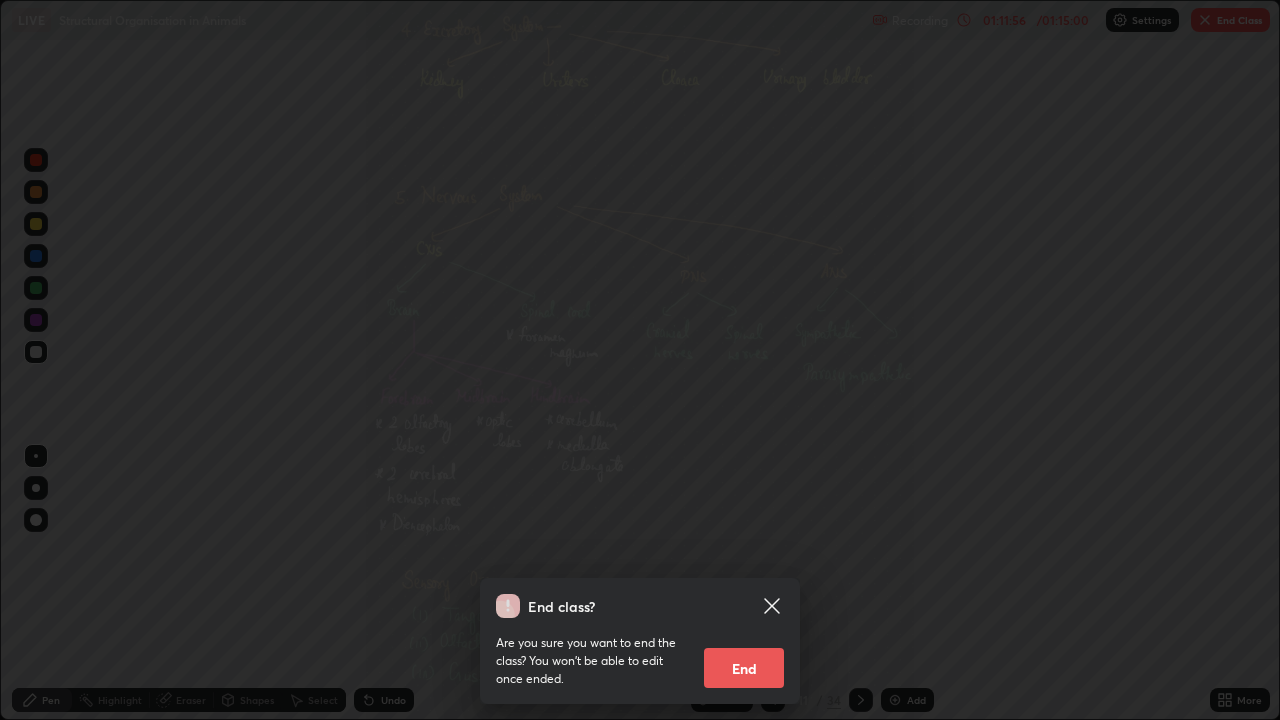 click on "End" at bounding box center (744, 668) 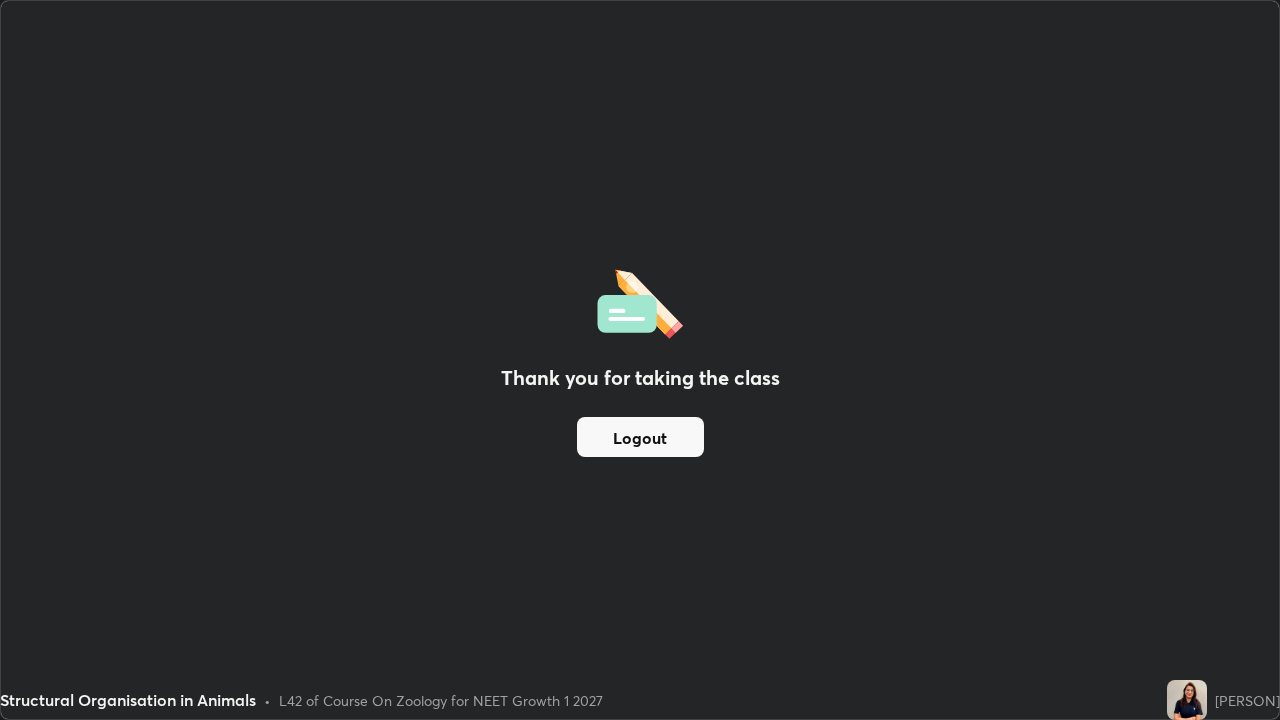 click on "Logout" at bounding box center (640, 437) 